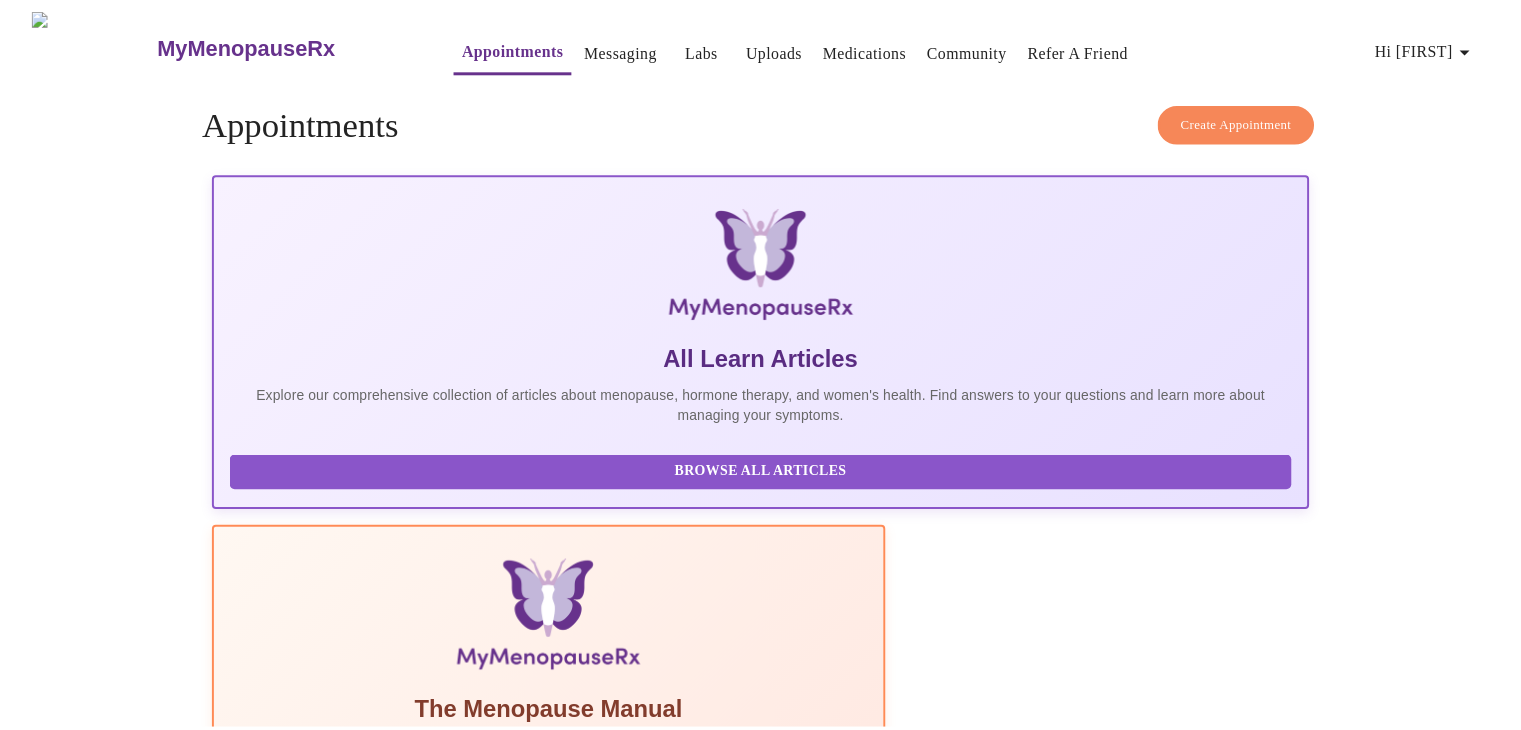 scroll, scrollTop: 0, scrollLeft: 0, axis: both 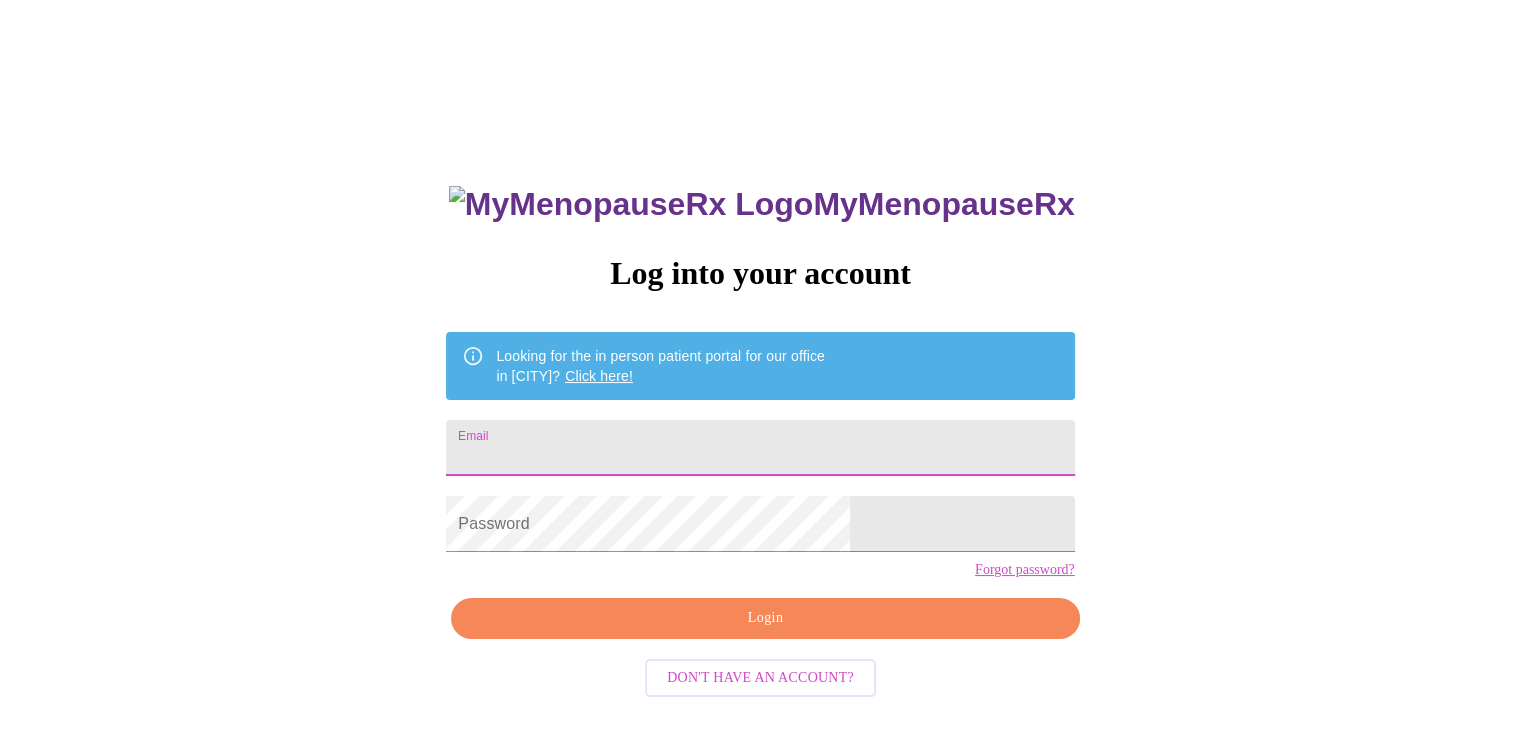 click on "Email" at bounding box center [760, 448] 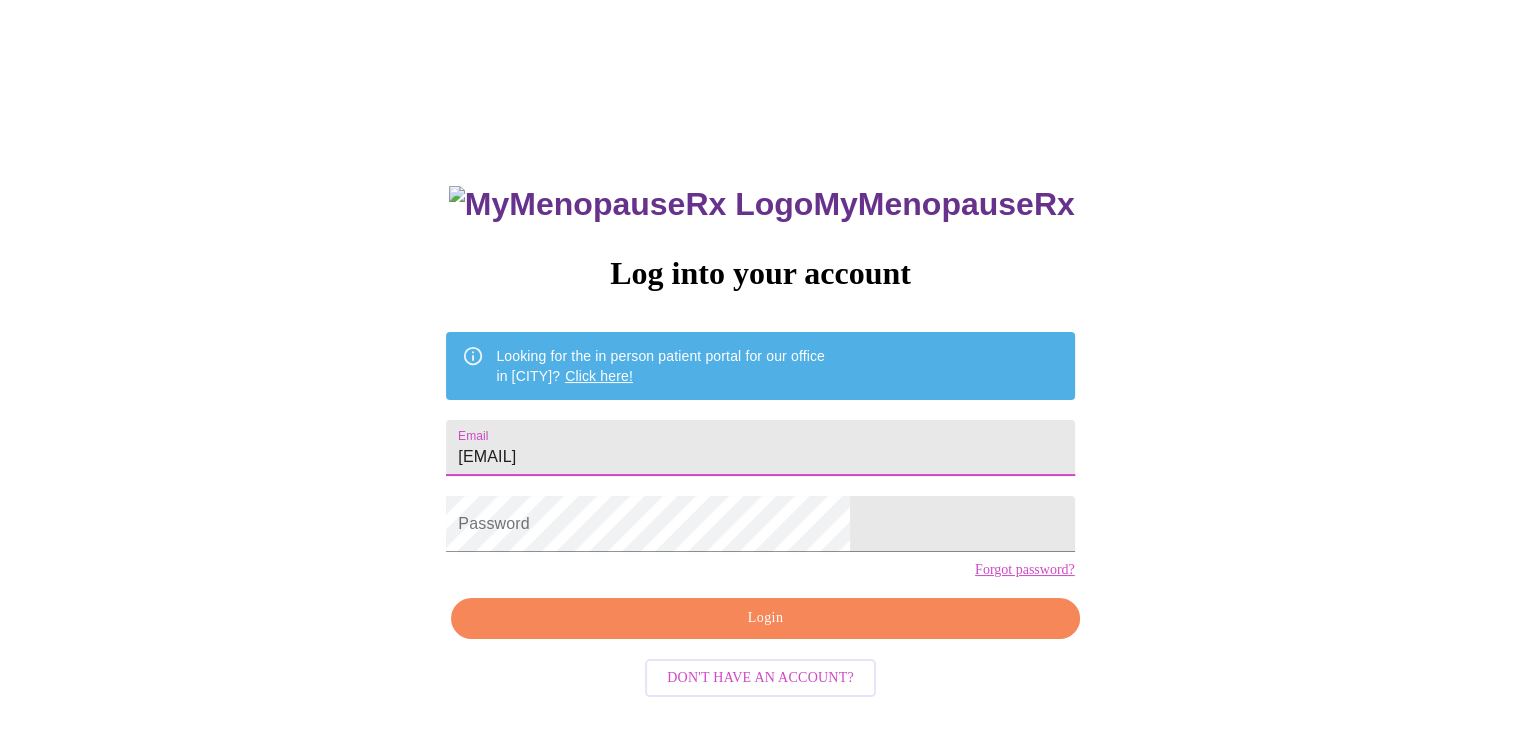 type on "[EMAIL]" 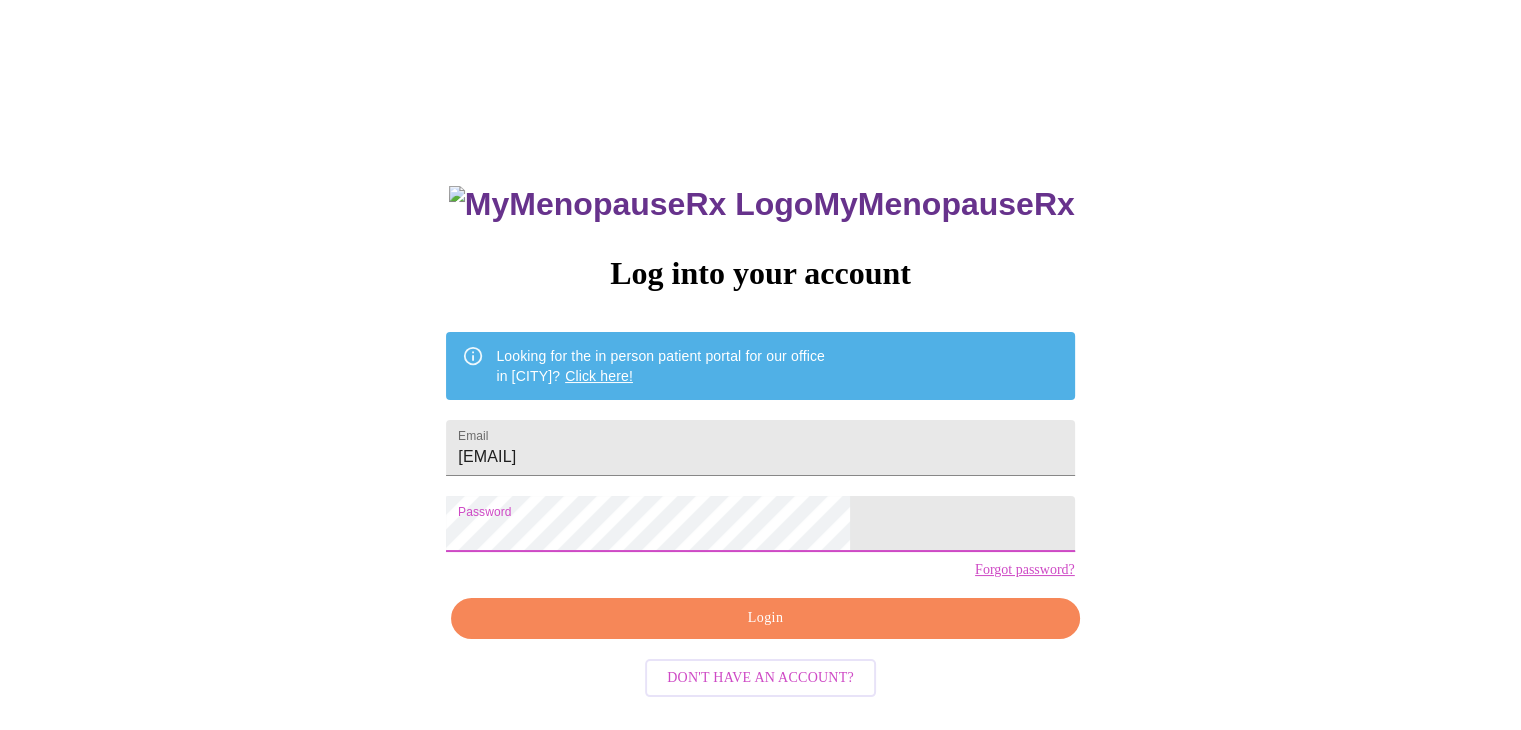 click on "Login" at bounding box center [765, 618] 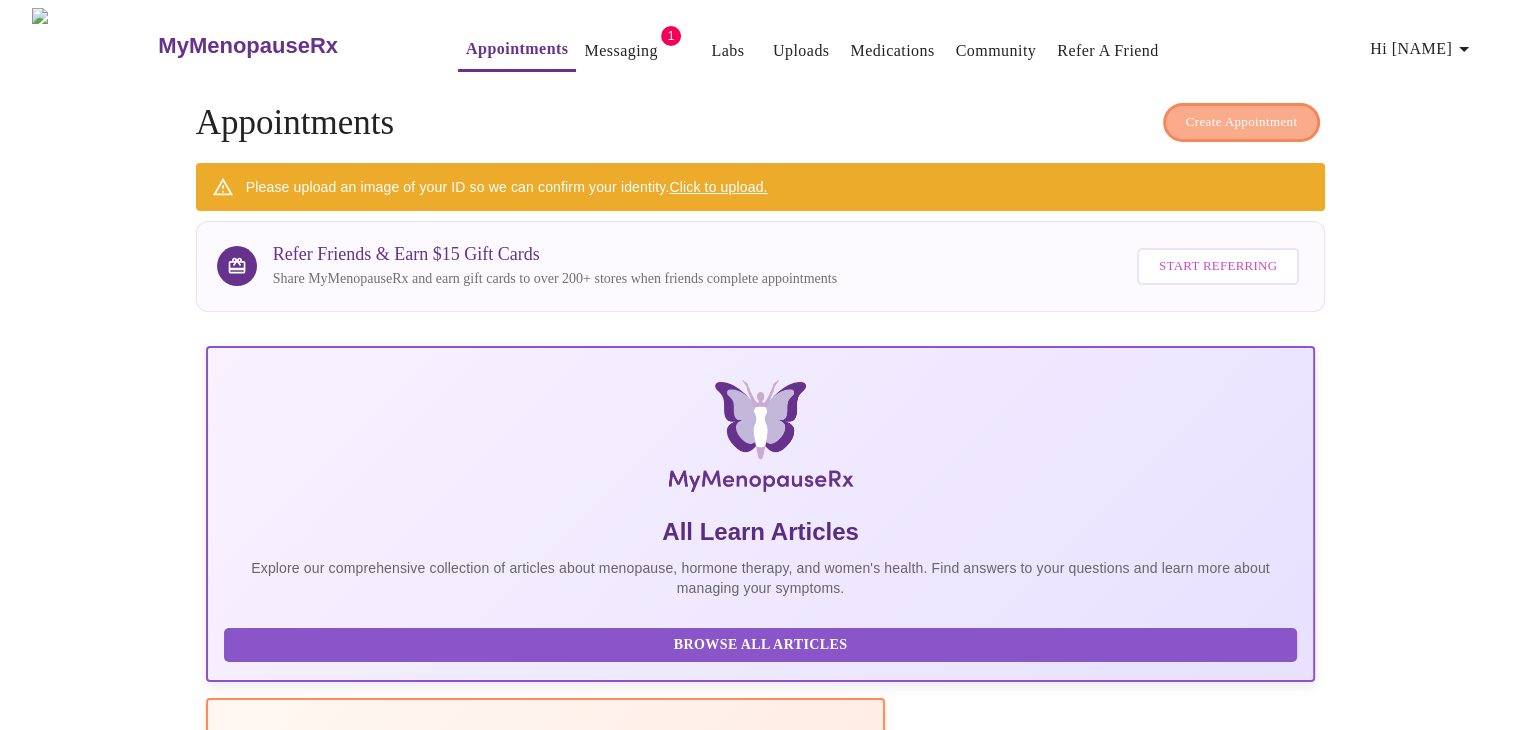 click on "Create Appointment" at bounding box center [1242, 122] 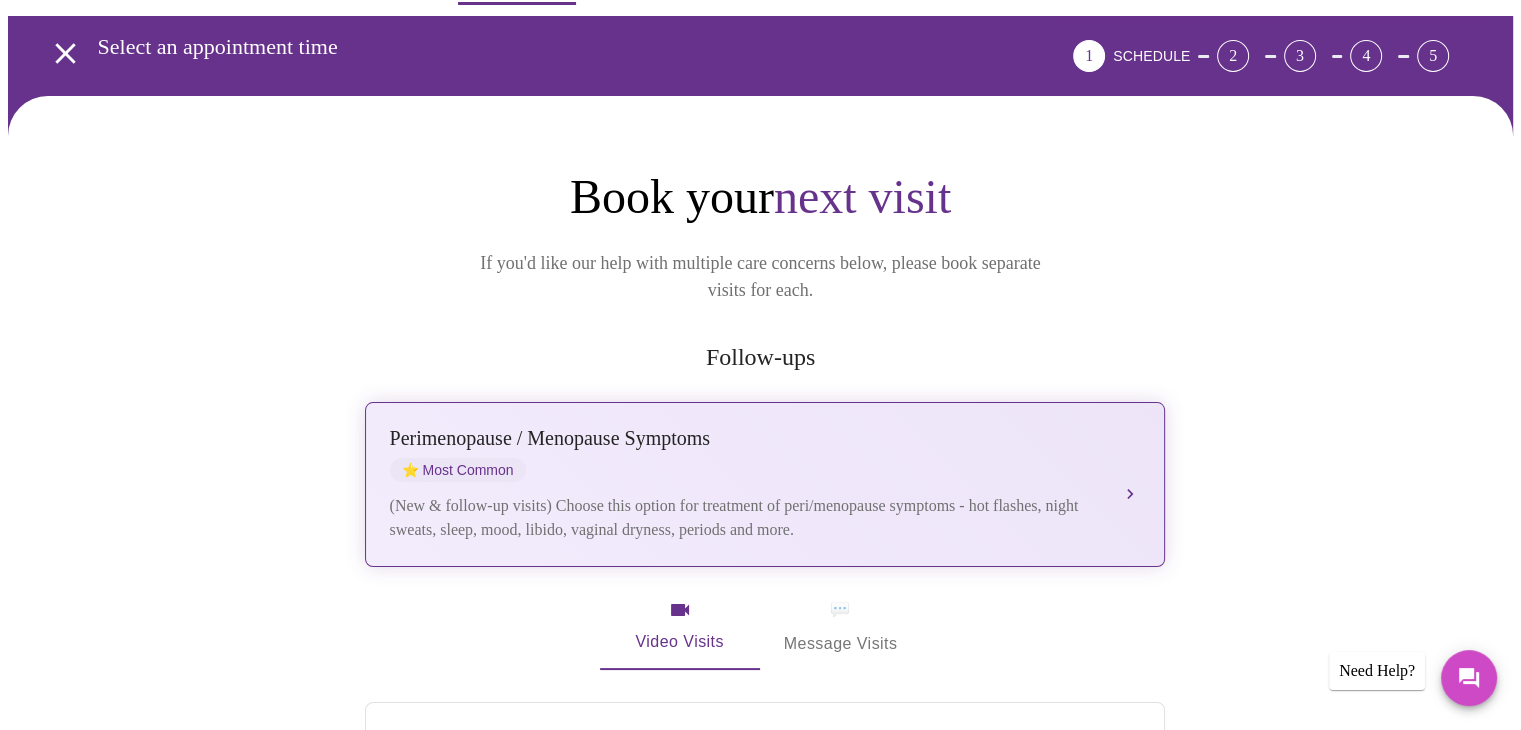 scroll, scrollTop: 100, scrollLeft: 0, axis: vertical 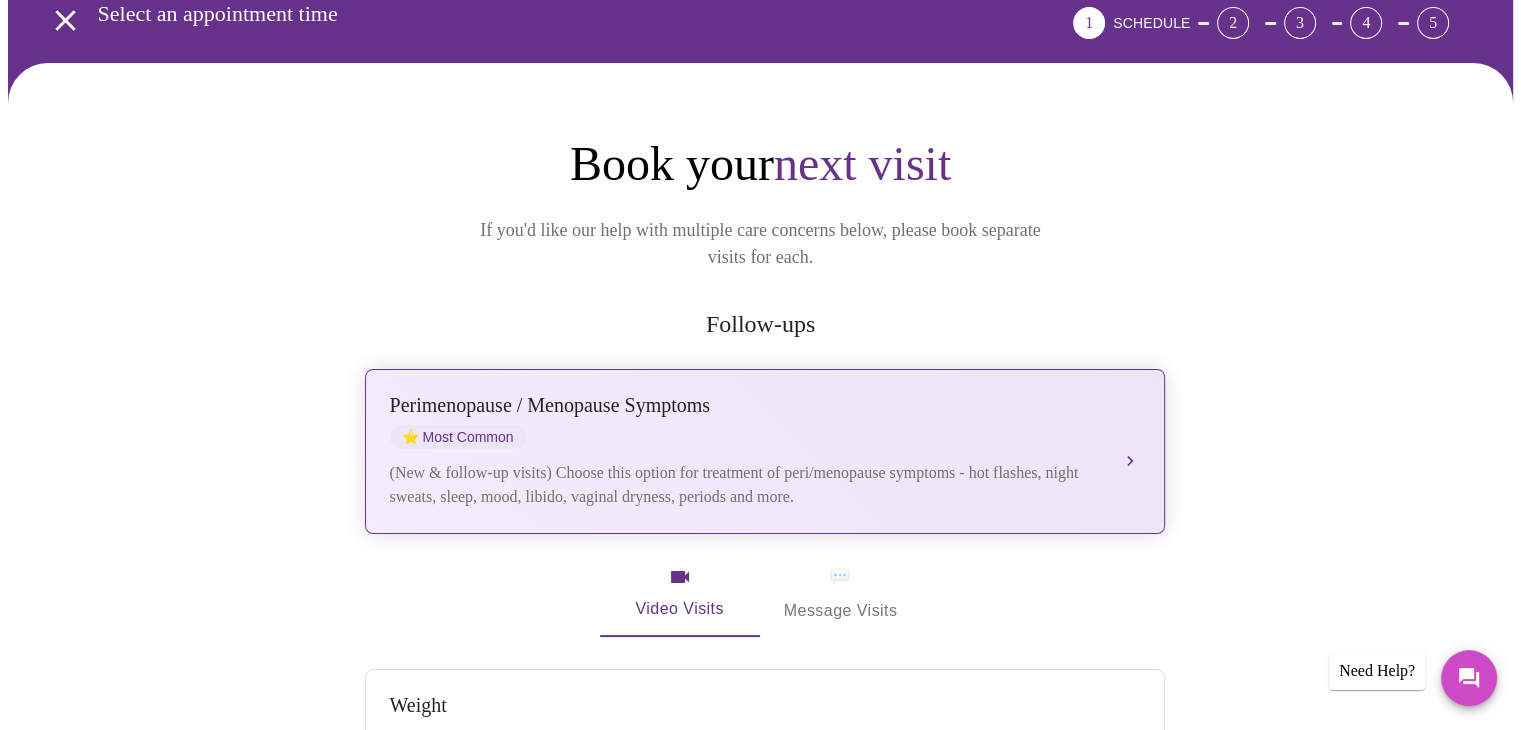 click on "Perimenopause / Menopause Symptoms  ⭐  Most Common" at bounding box center (745, 421) 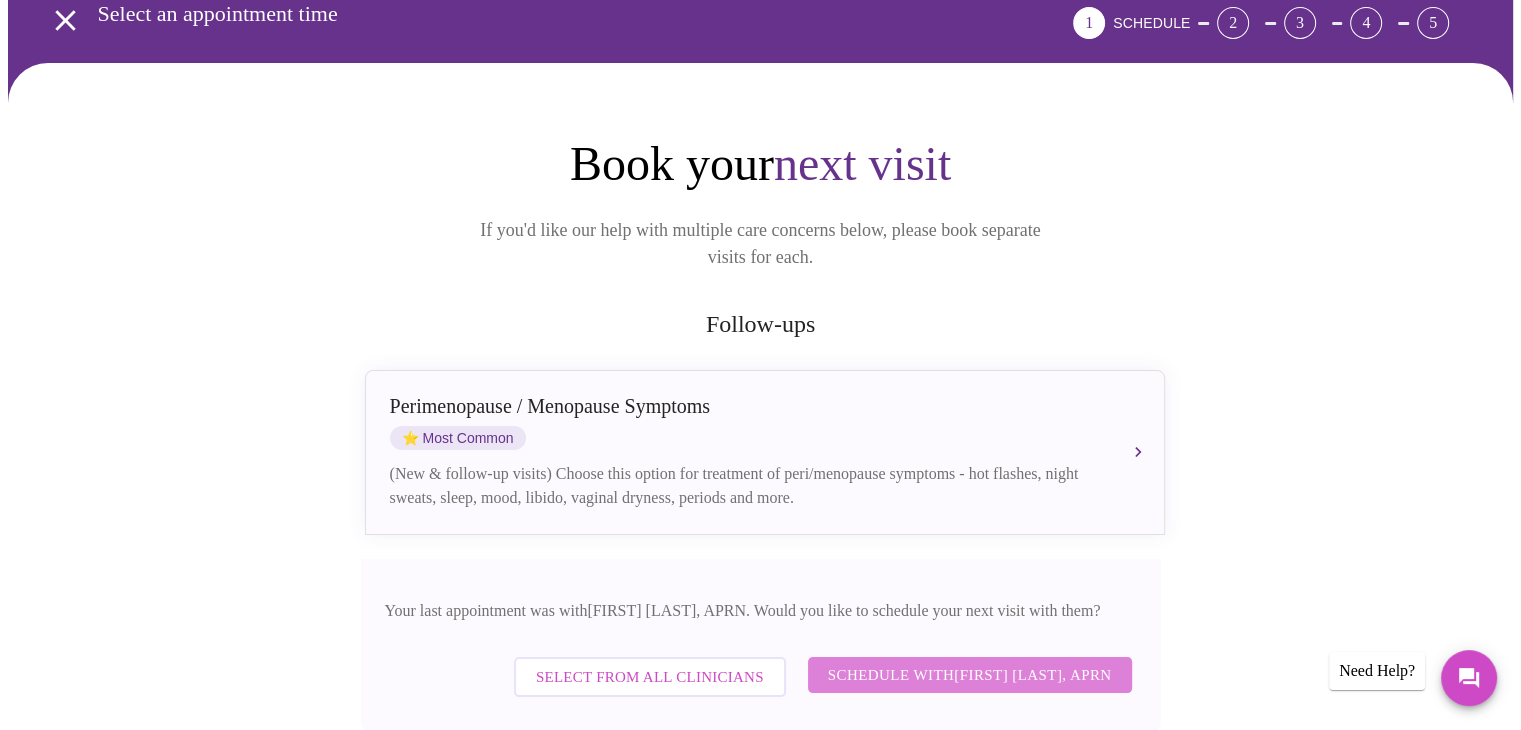 click on "Schedule with  [FIRST] [LAST], APRN" at bounding box center [970, 675] 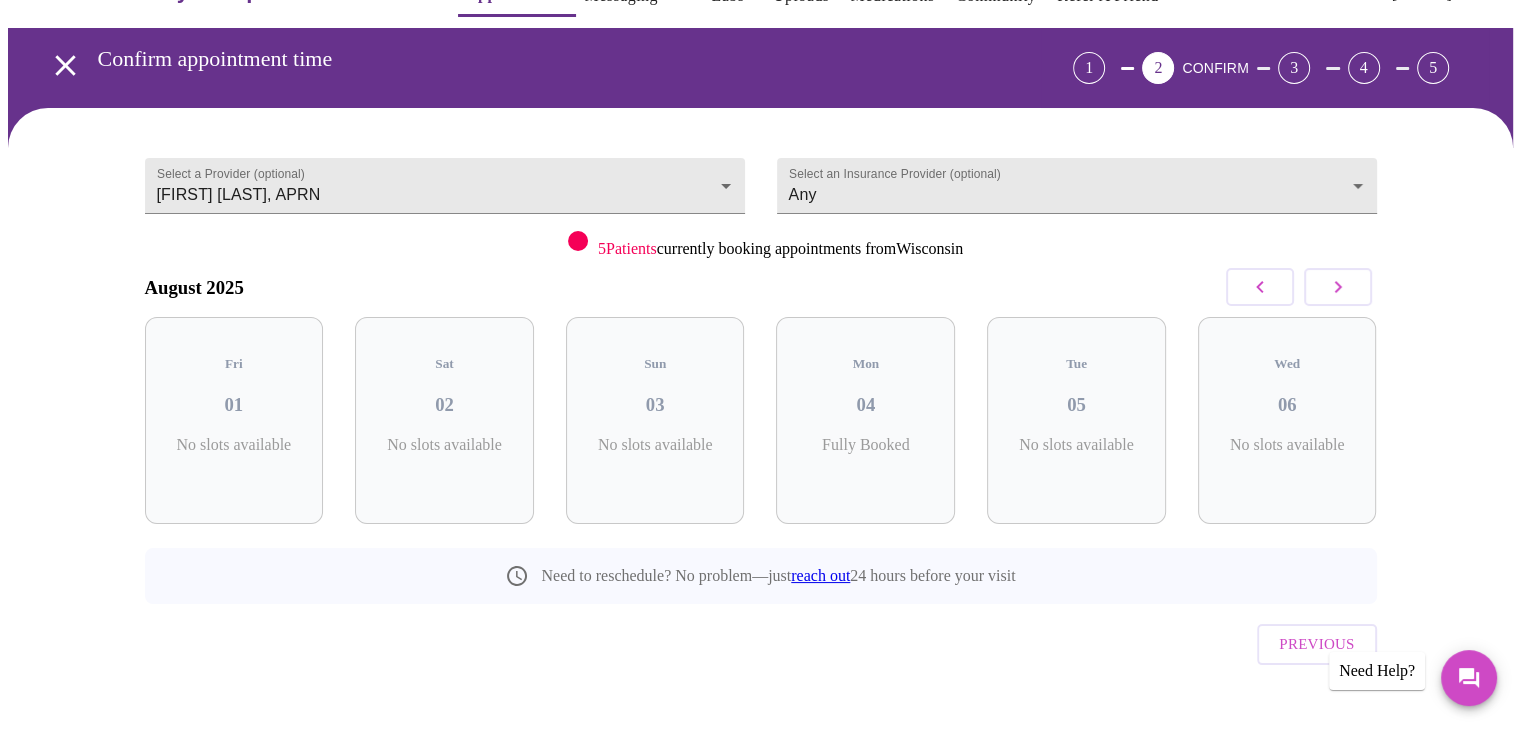click 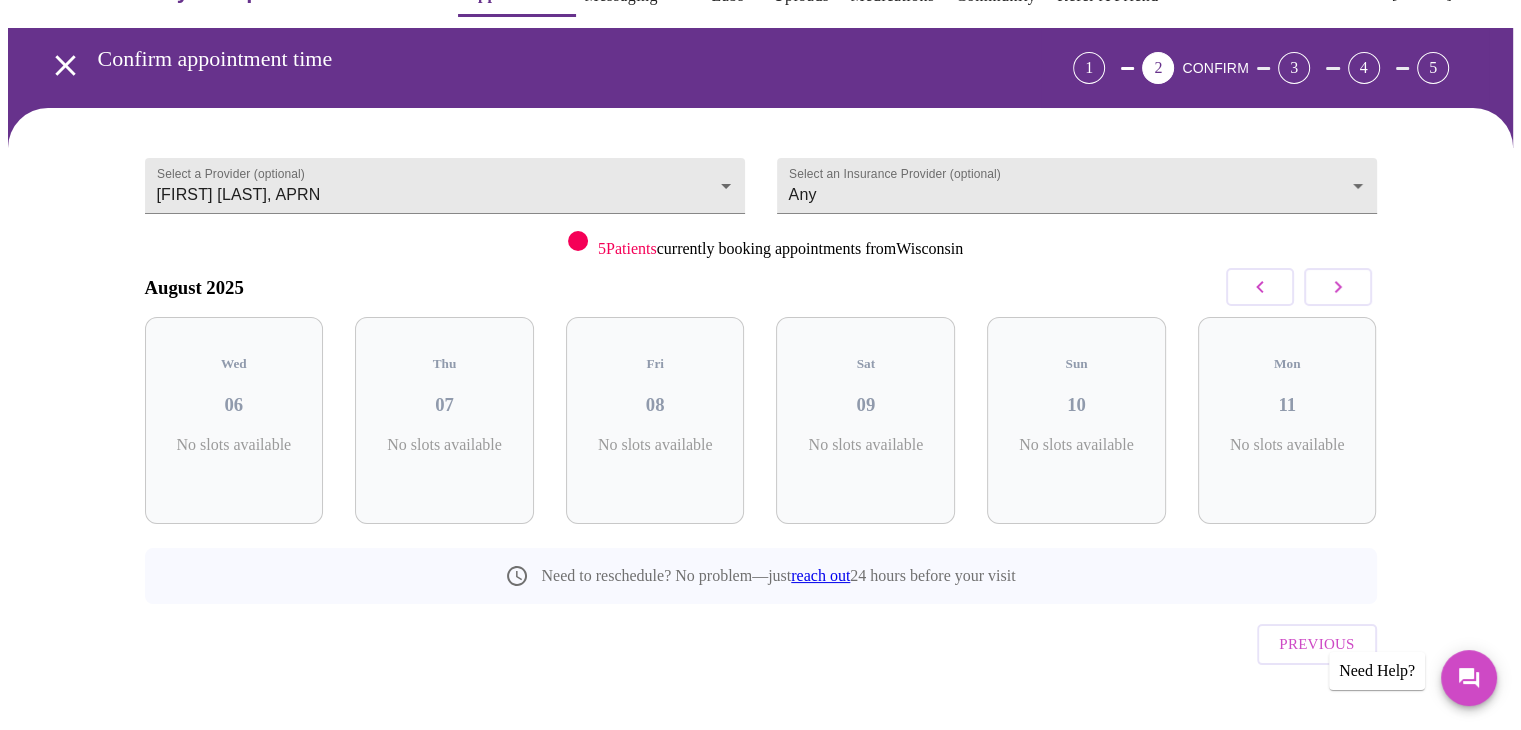 click 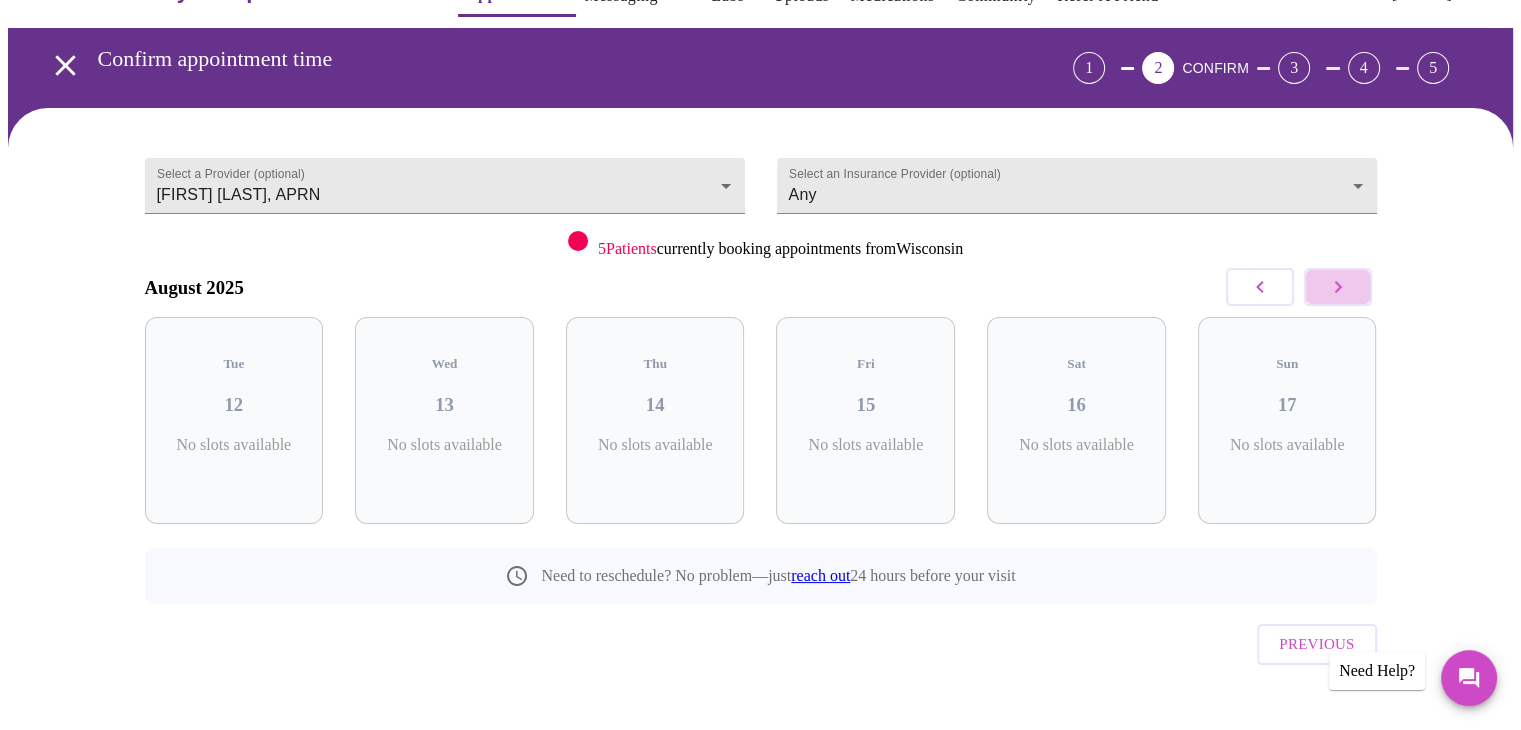 click 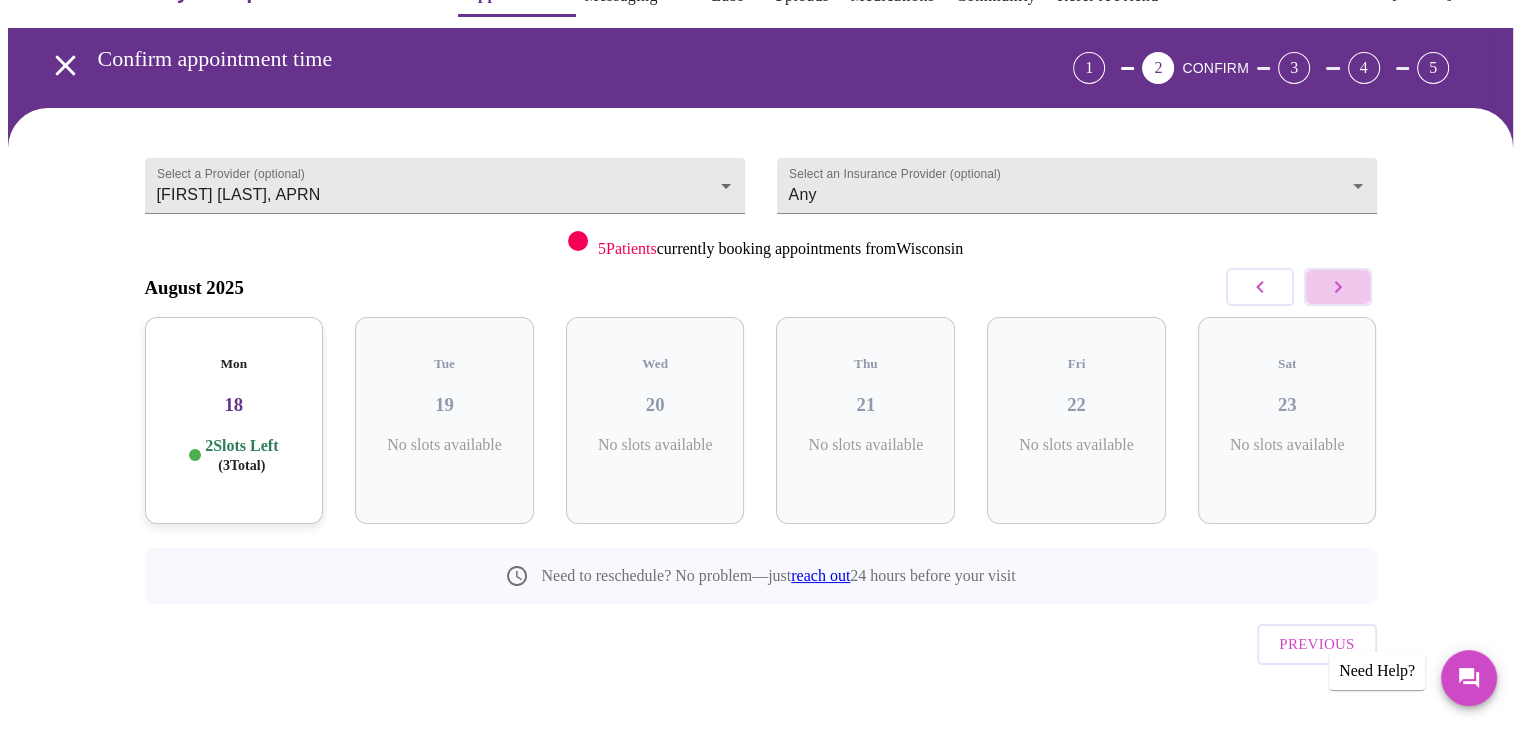 click 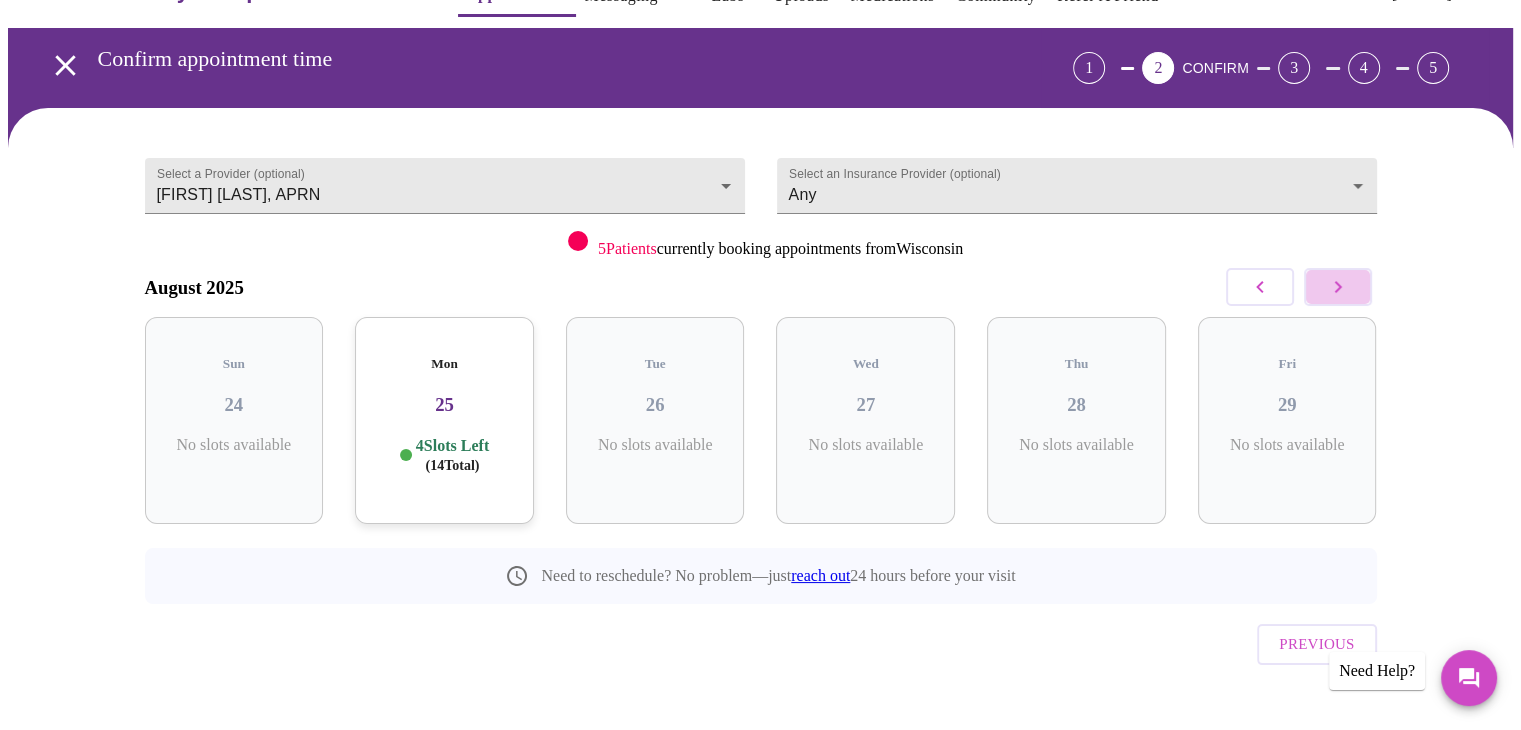 click 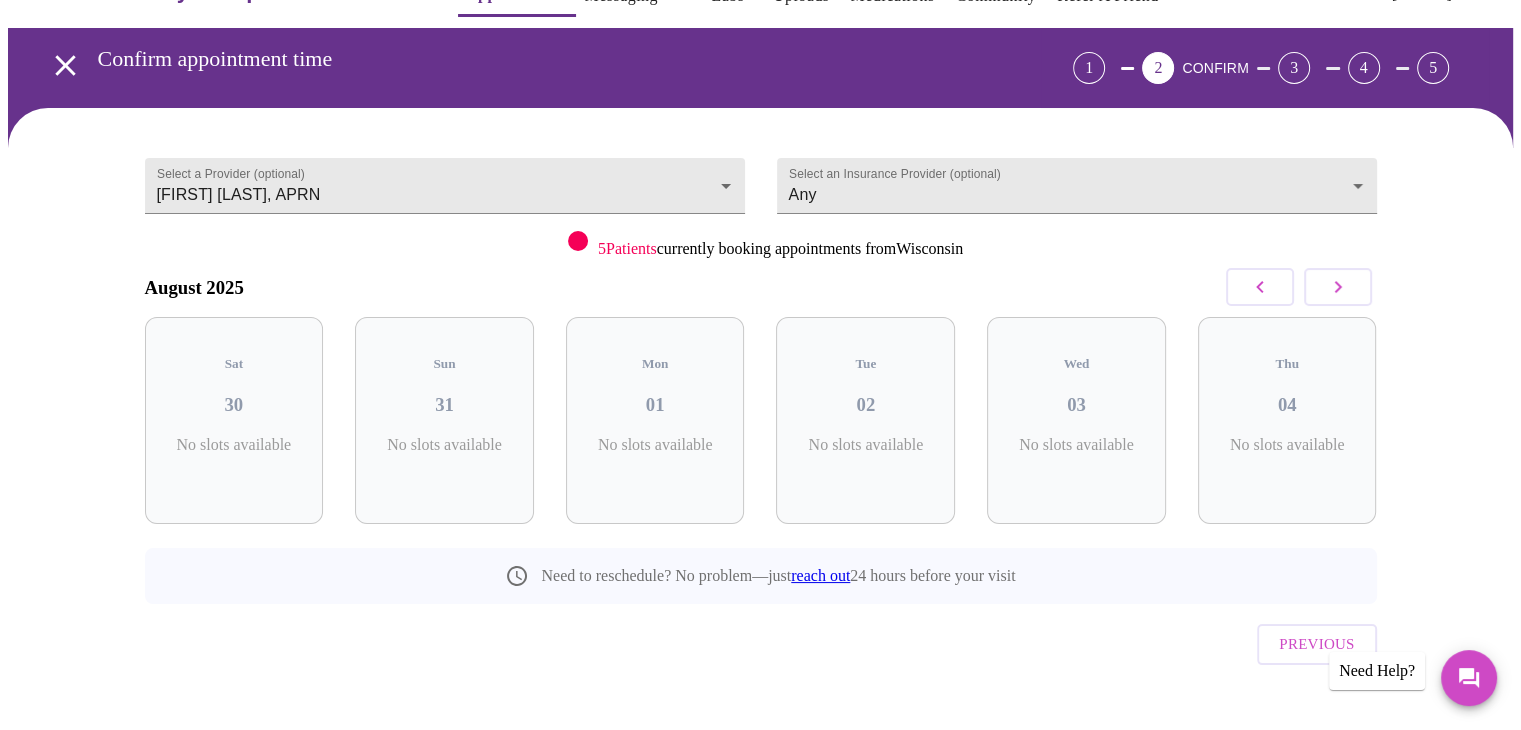 click 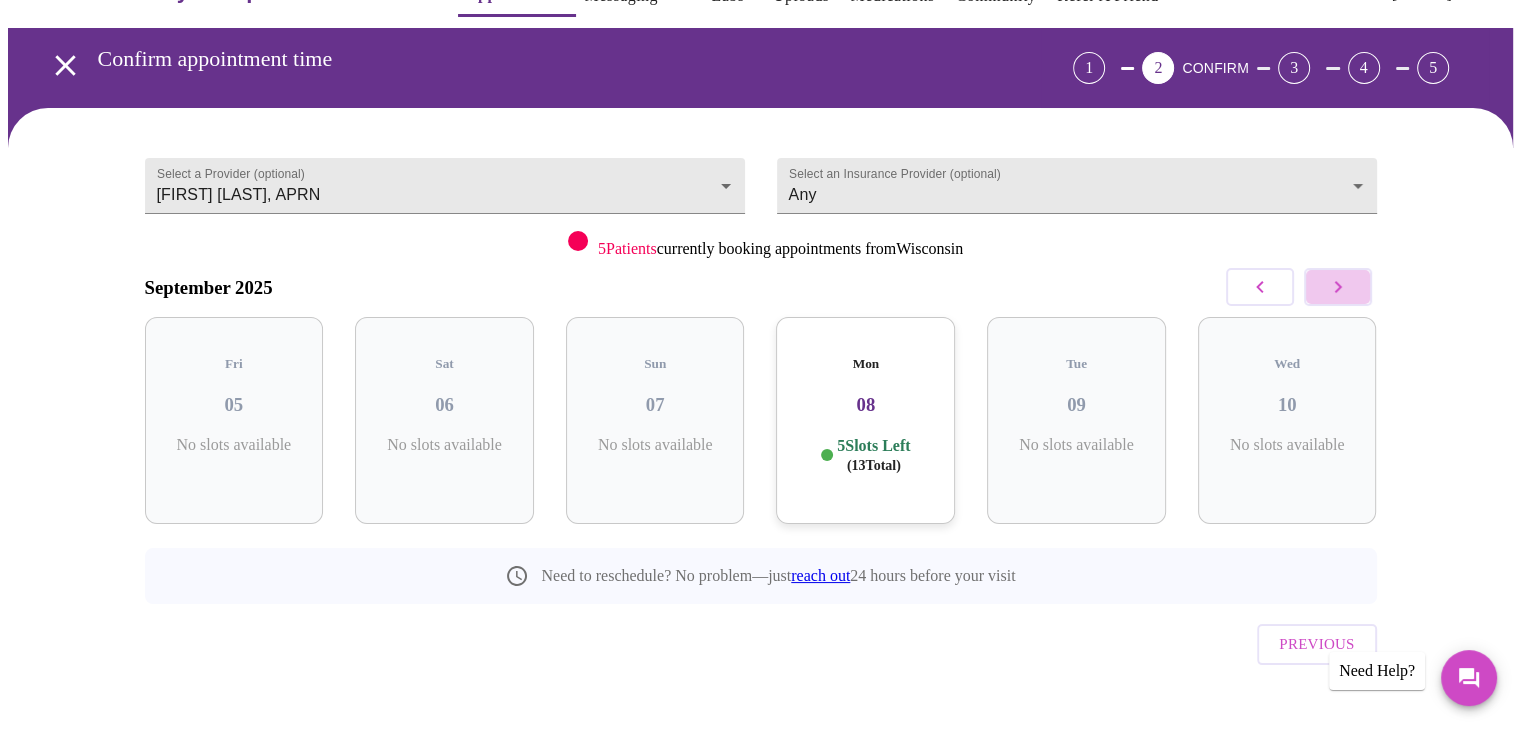 click 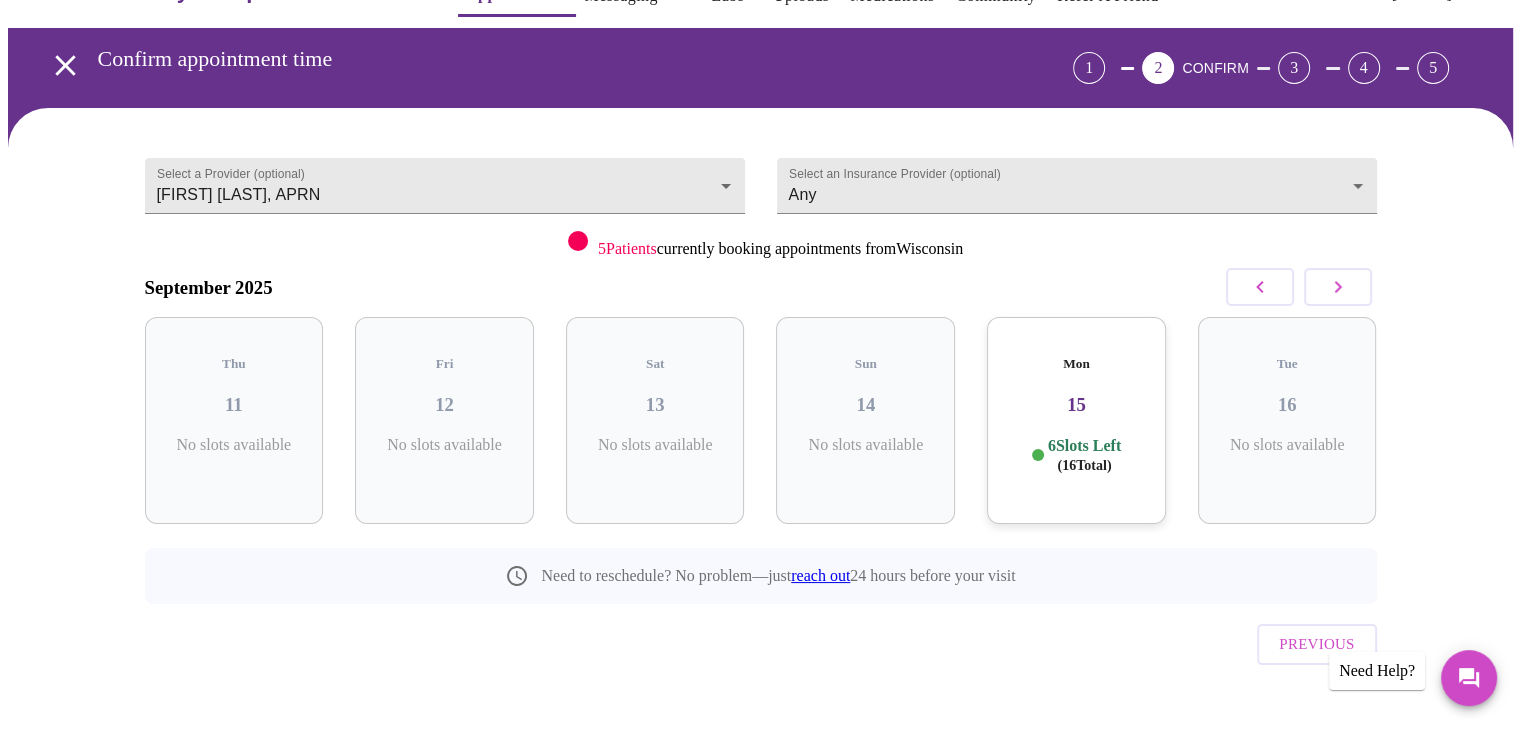 click 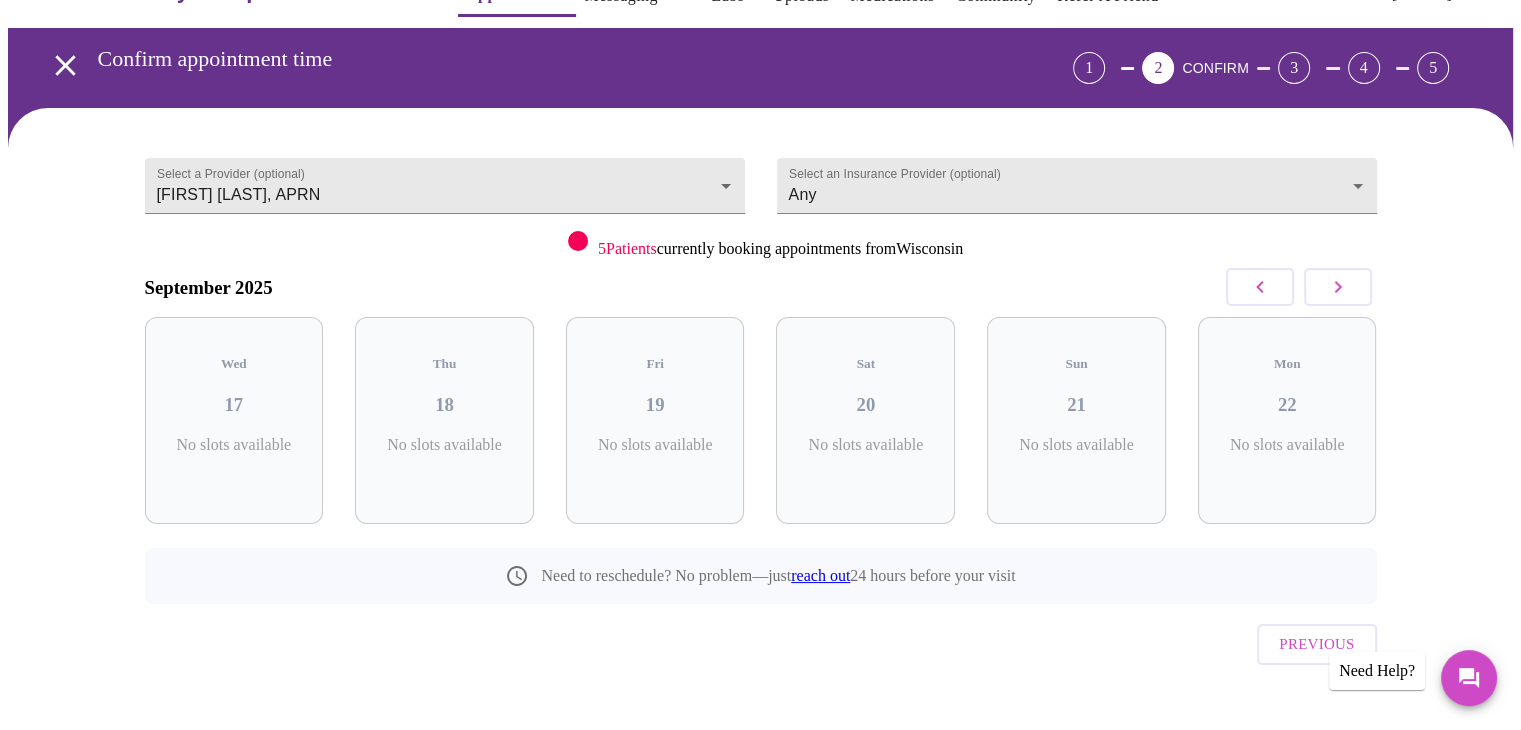 click 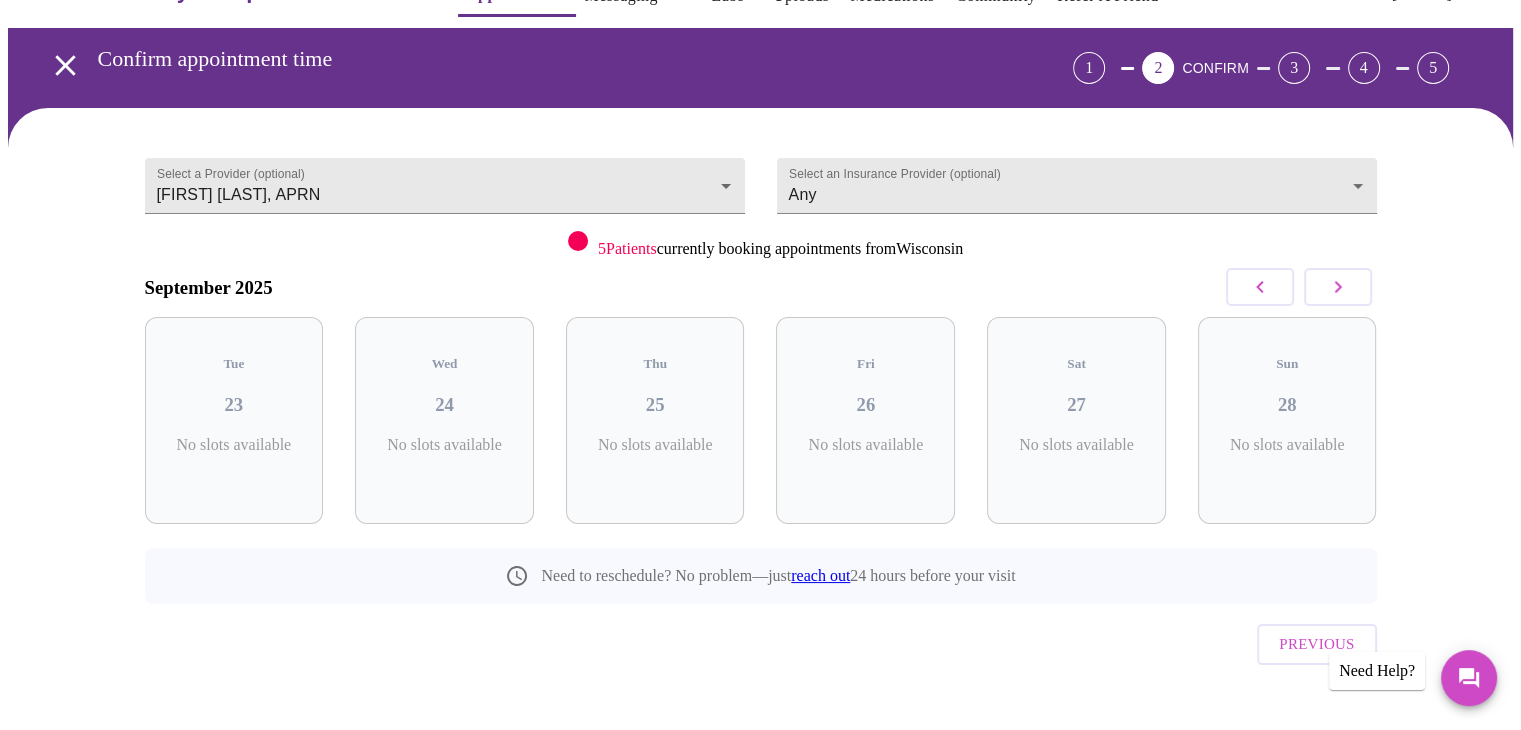 click 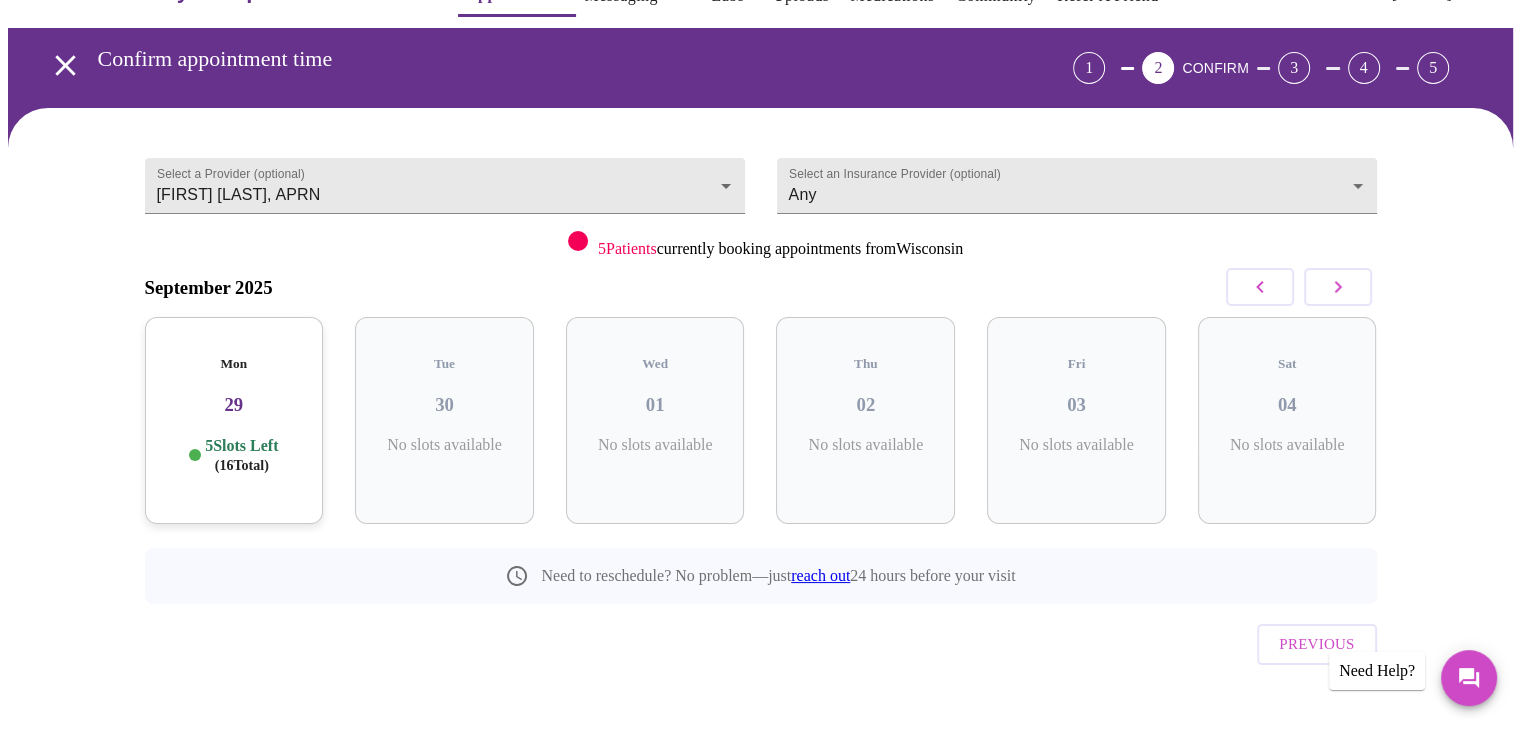 click 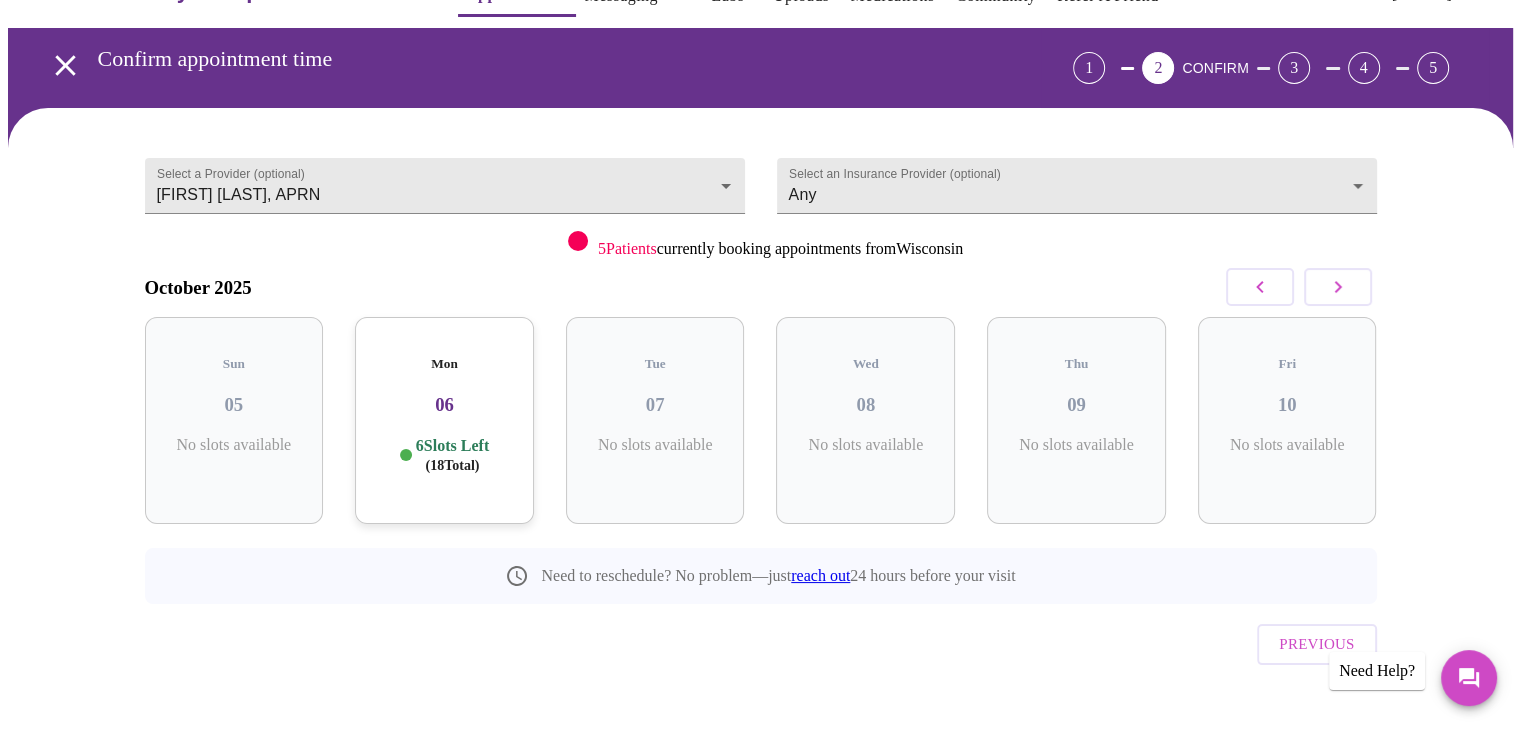 click 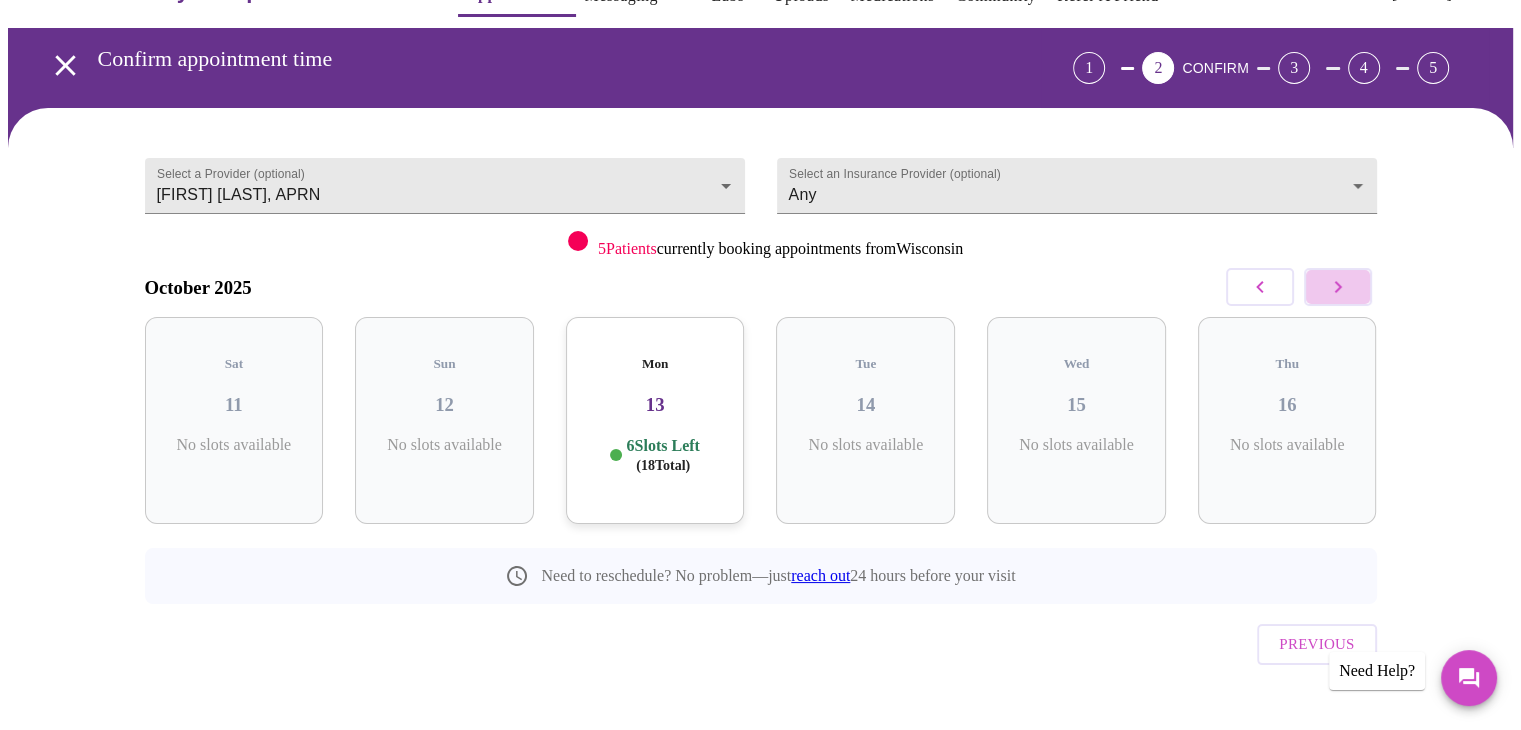 click 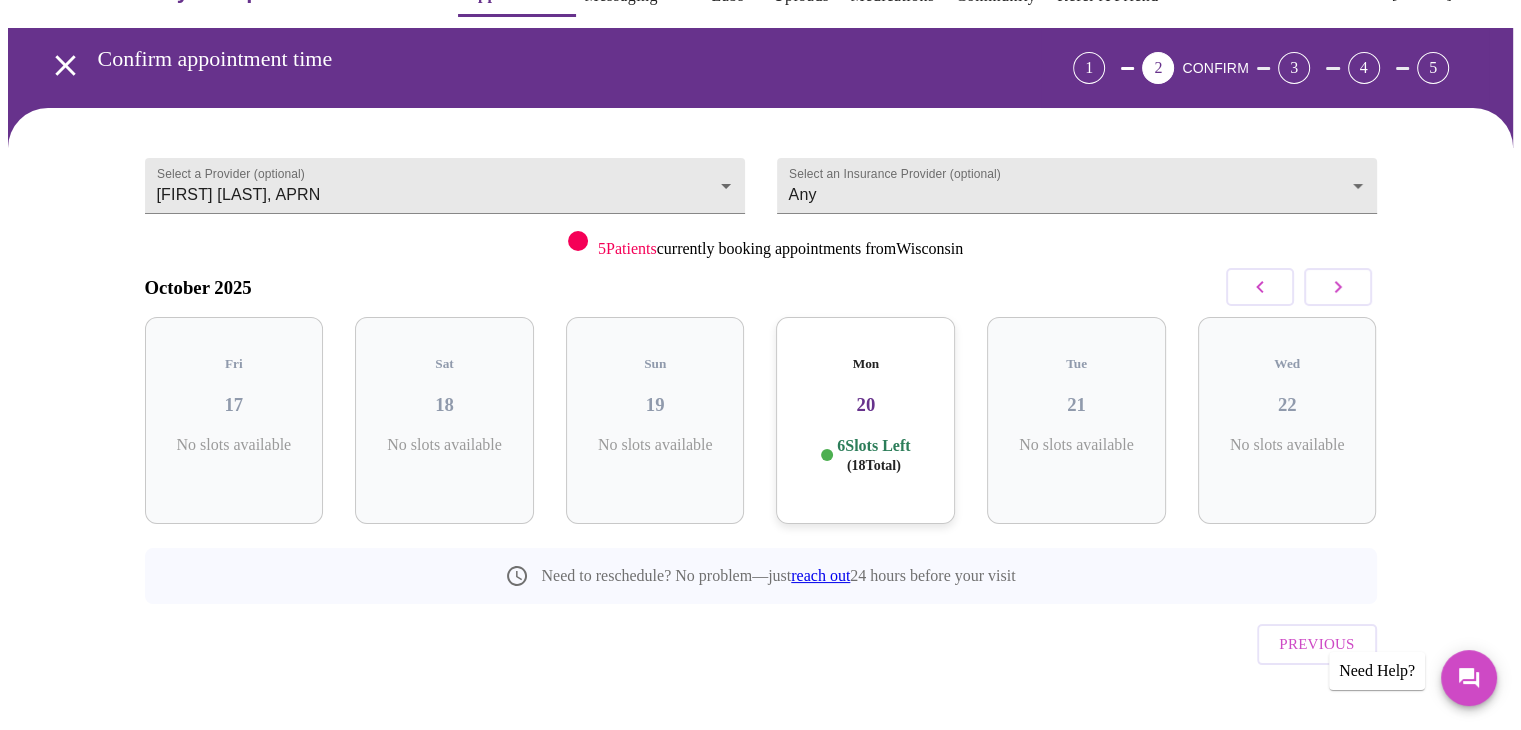 click 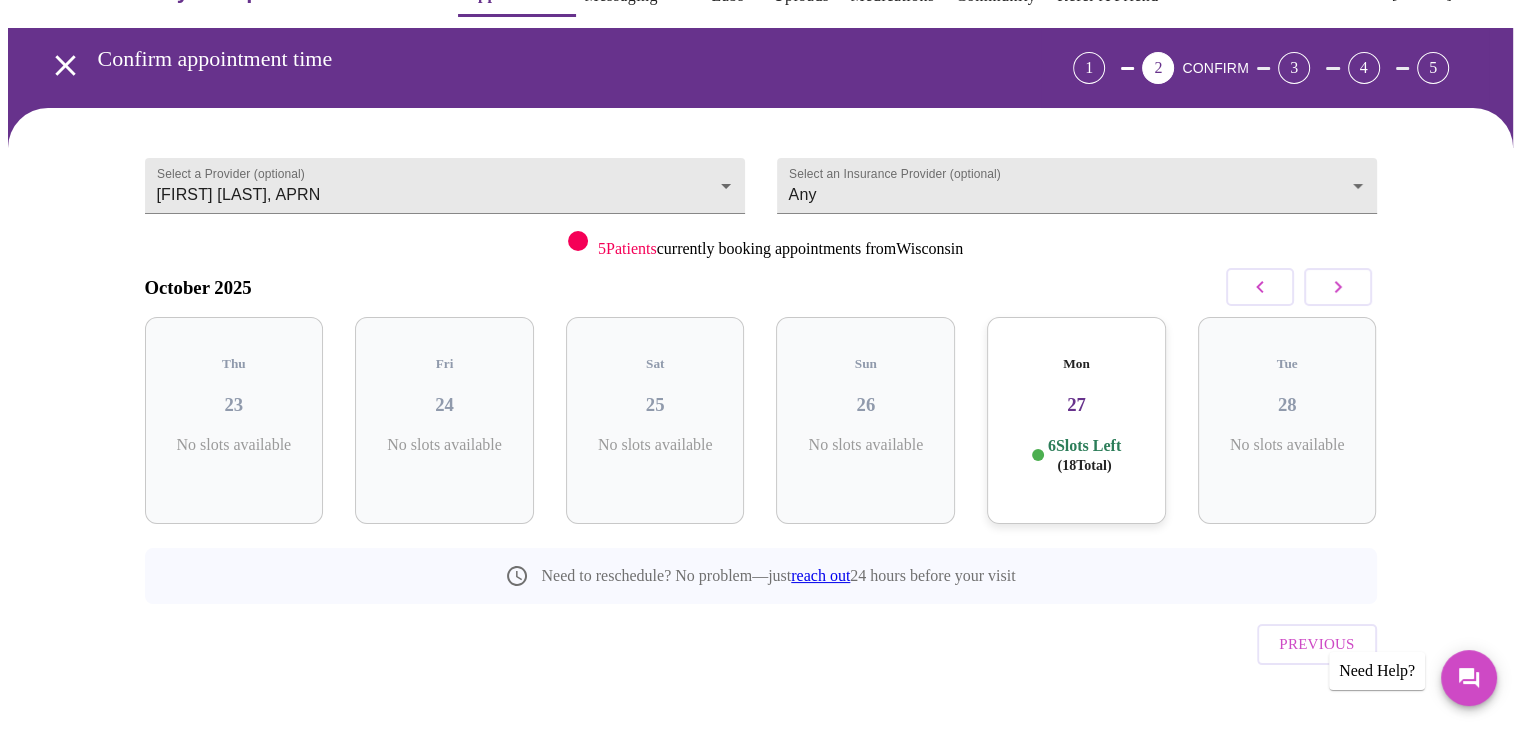 click 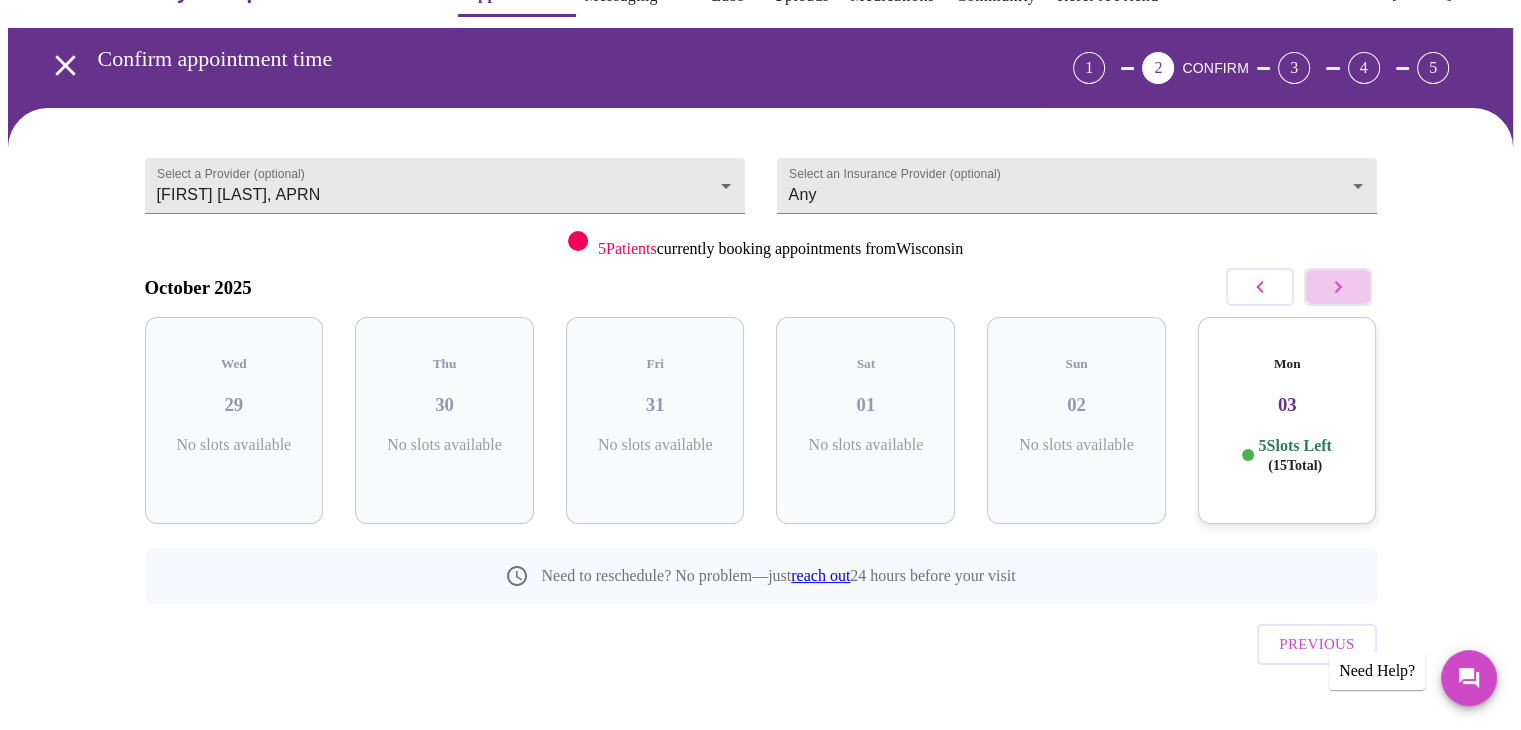 click 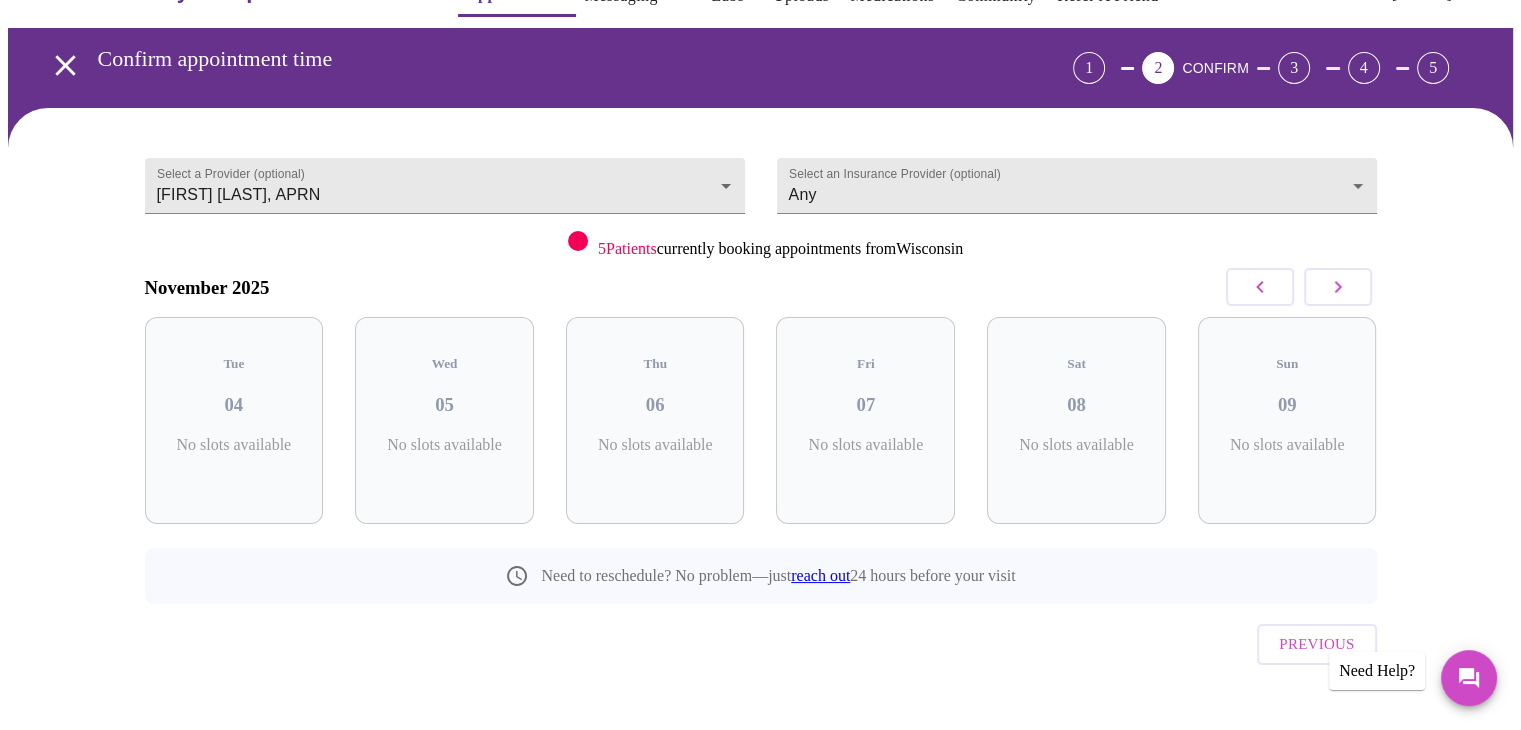 click 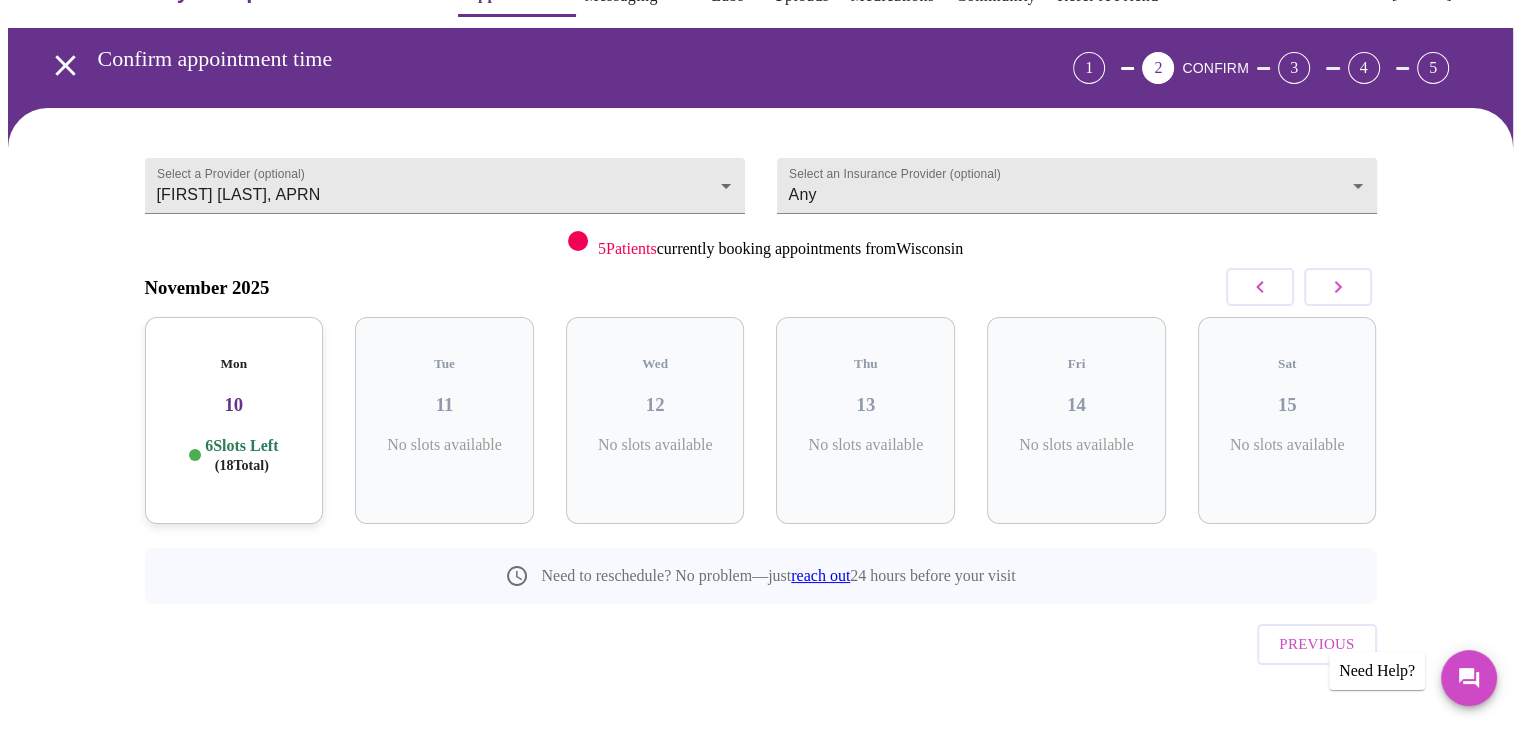 click 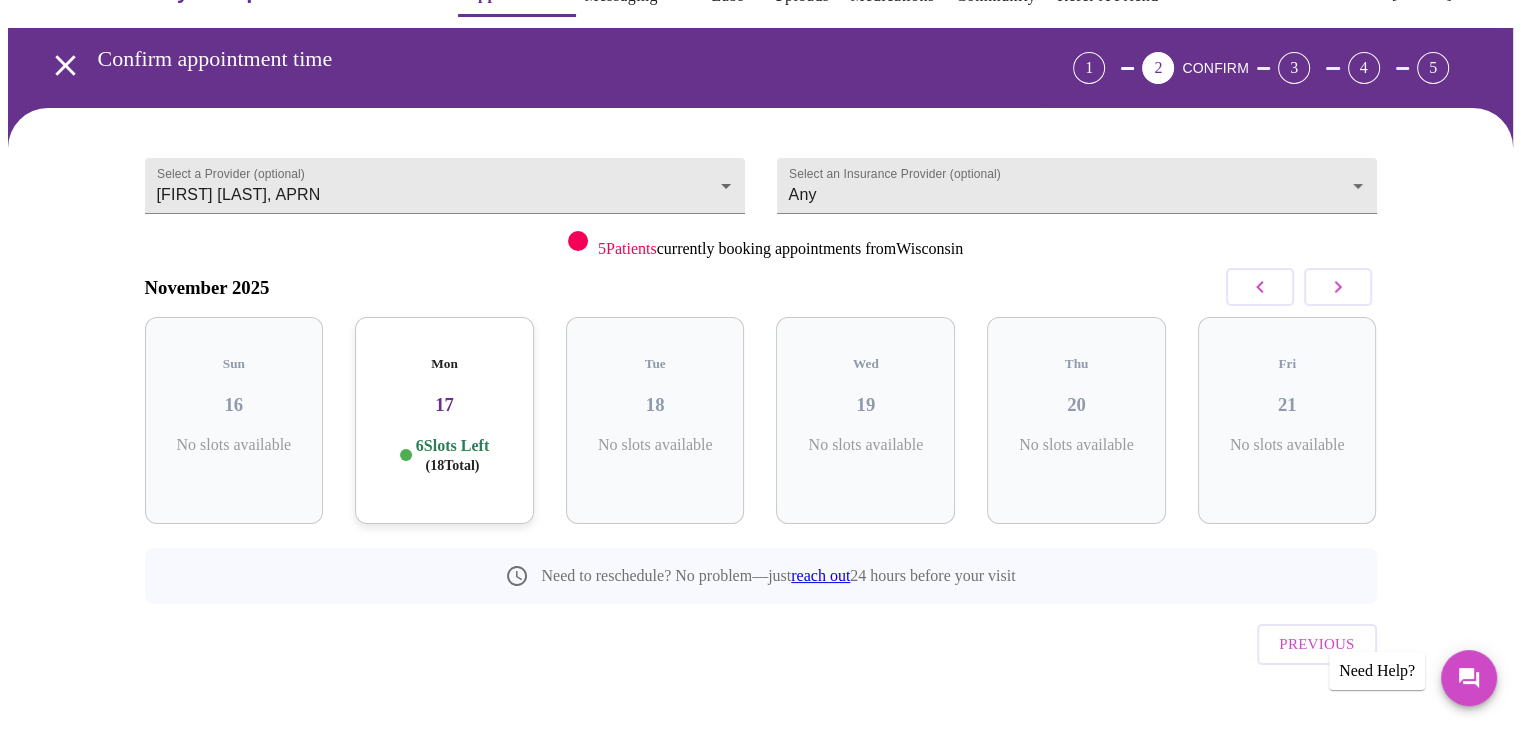 click 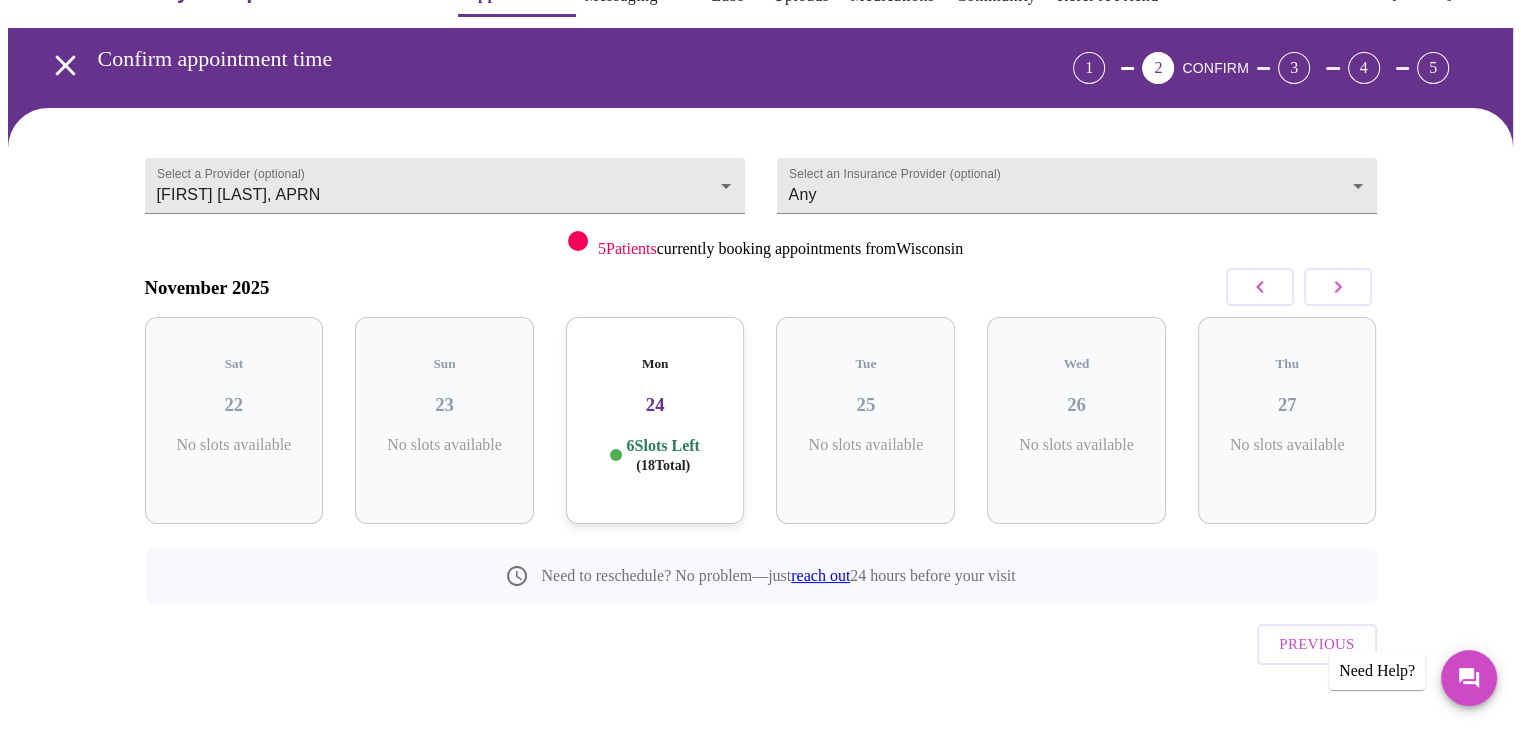 click 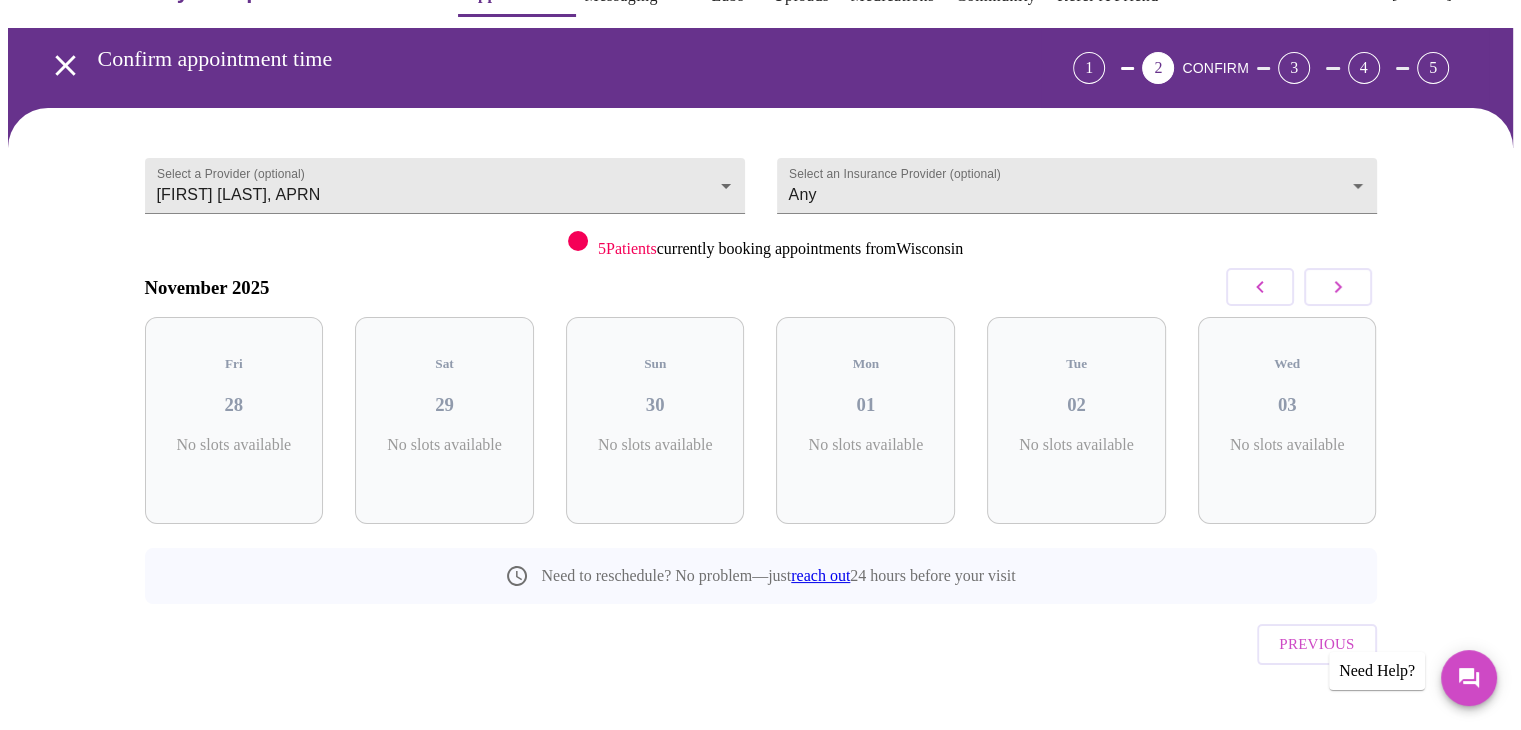 click 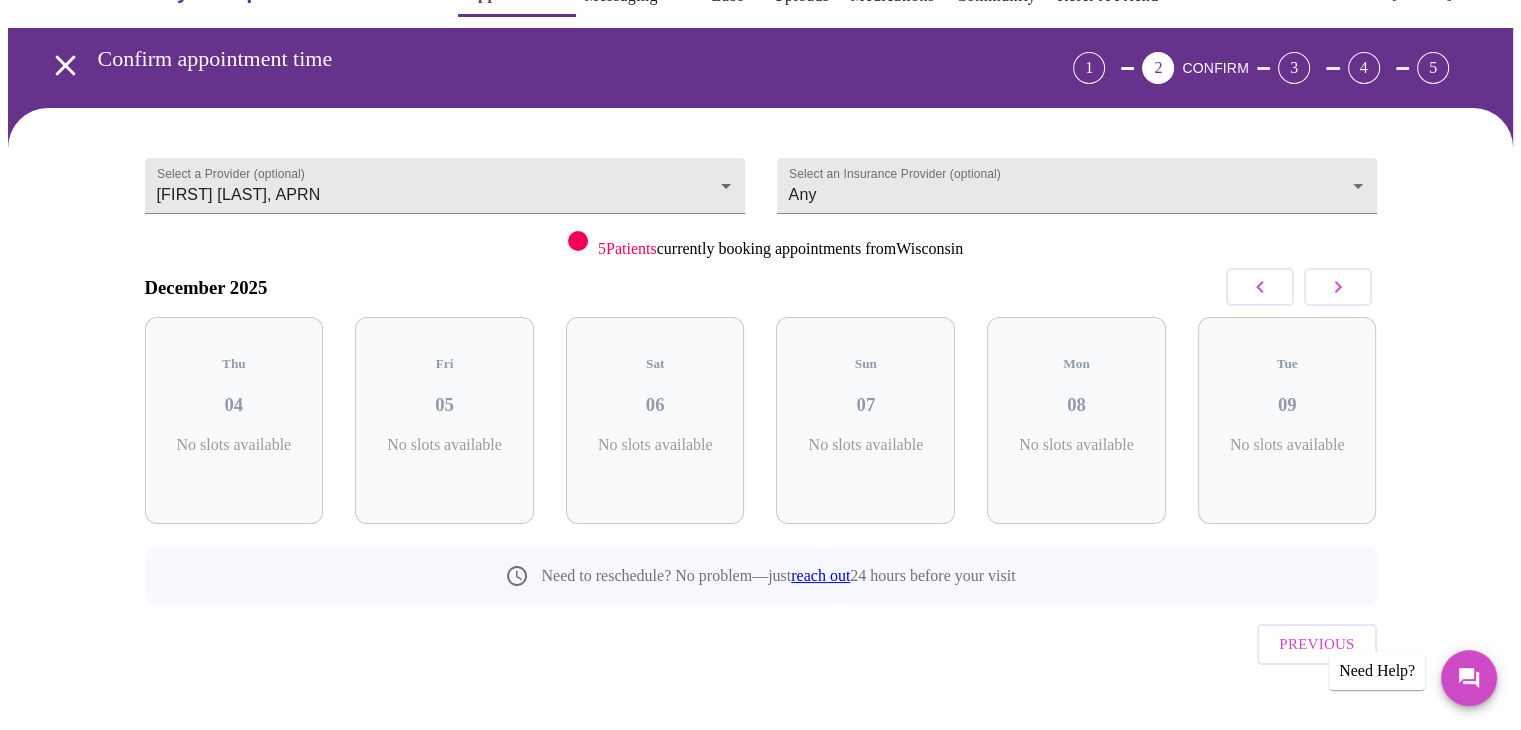 click 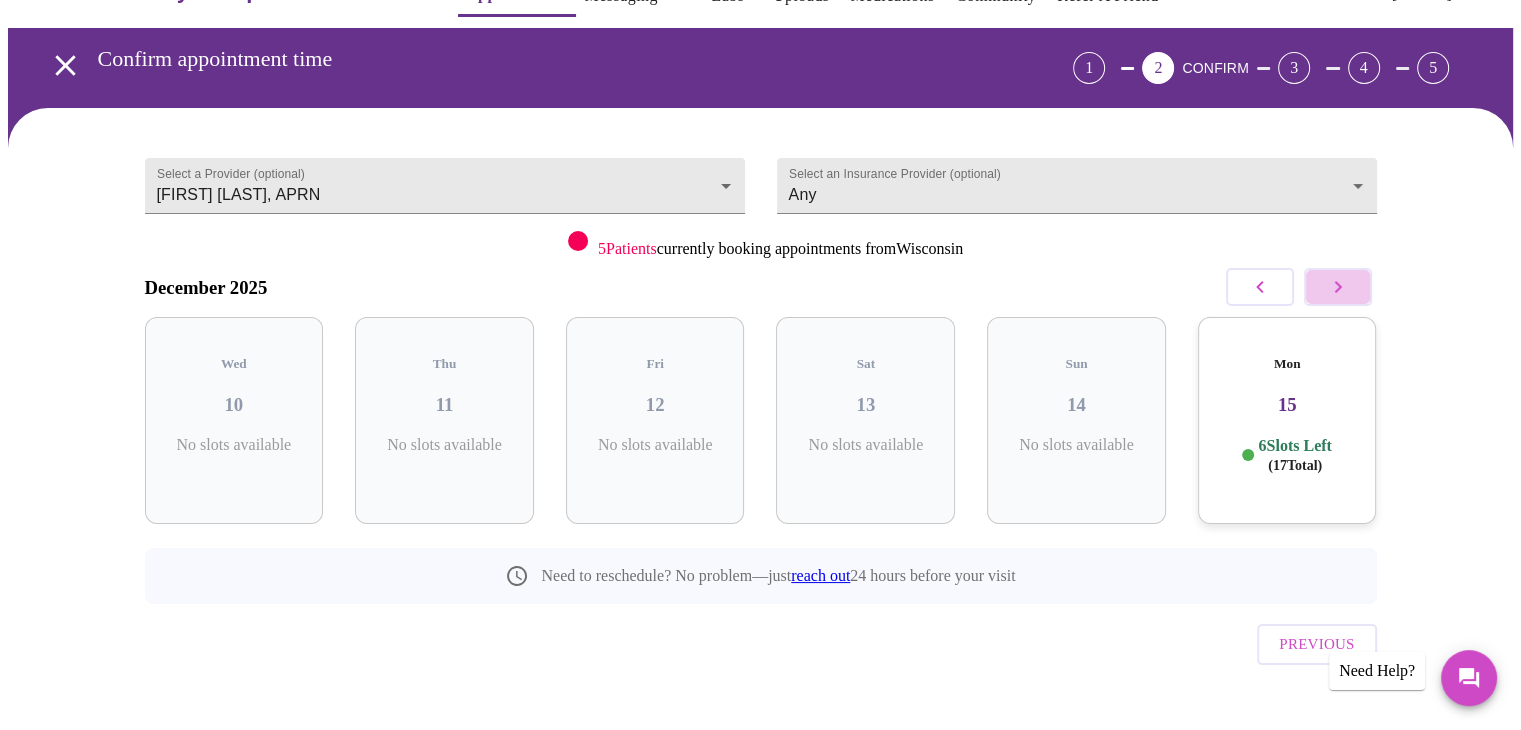 click 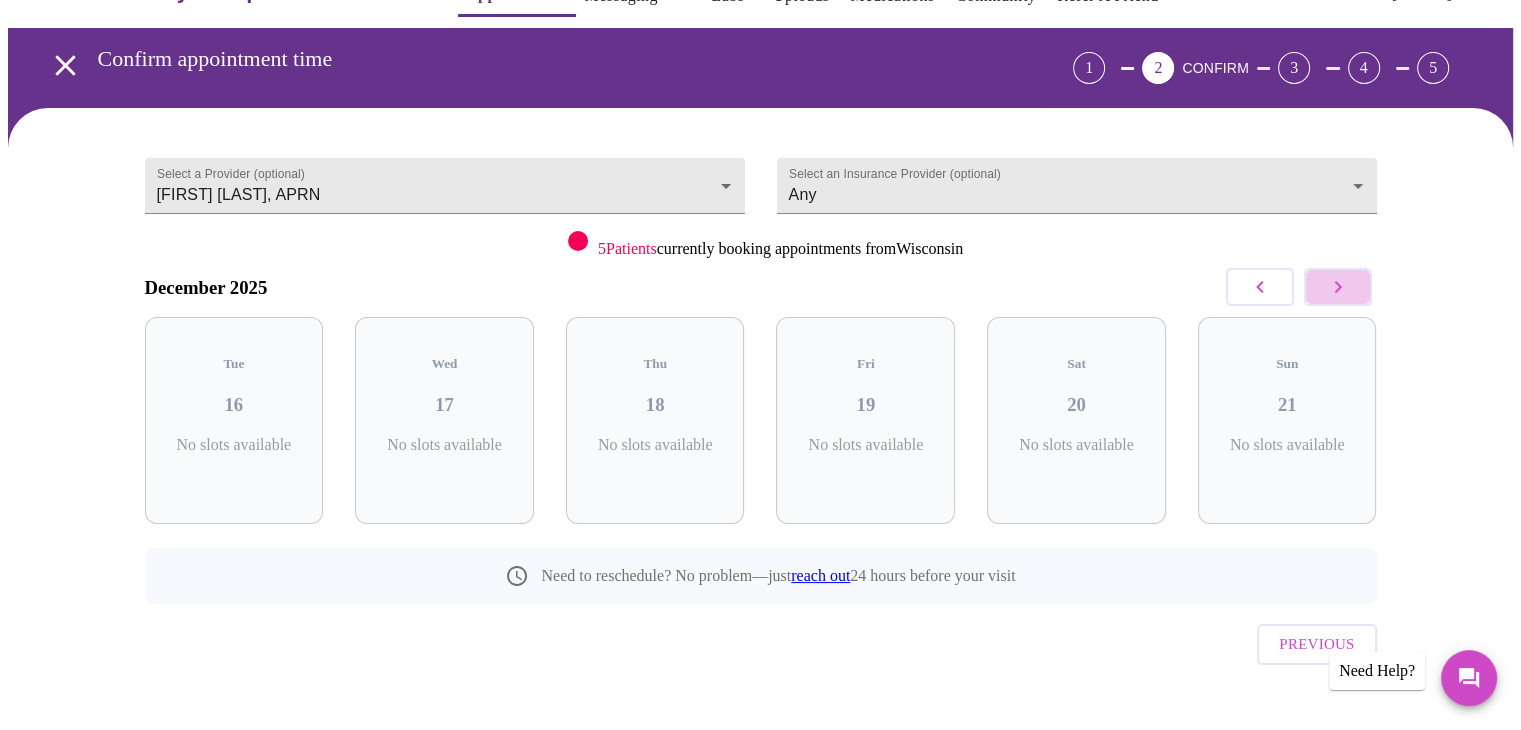 click 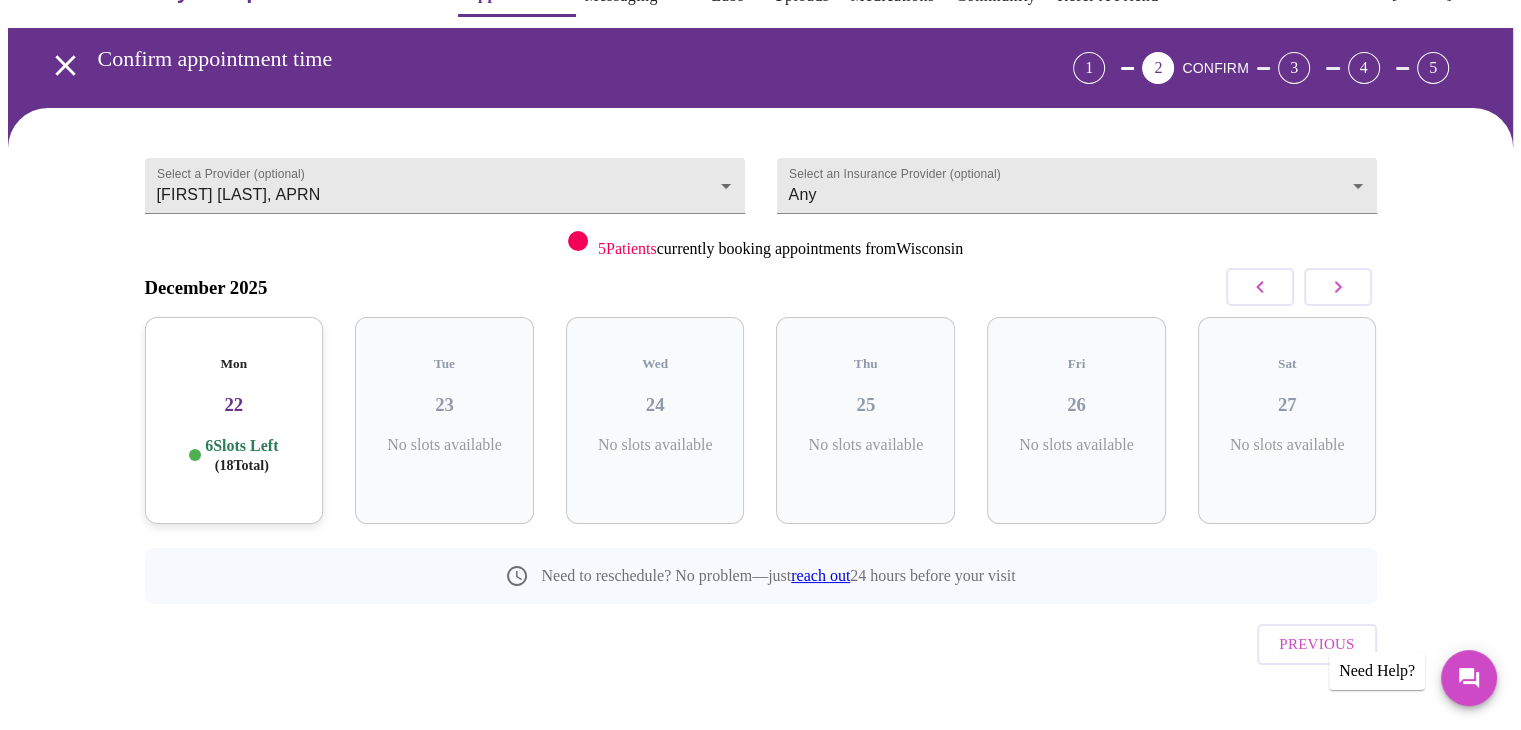 click 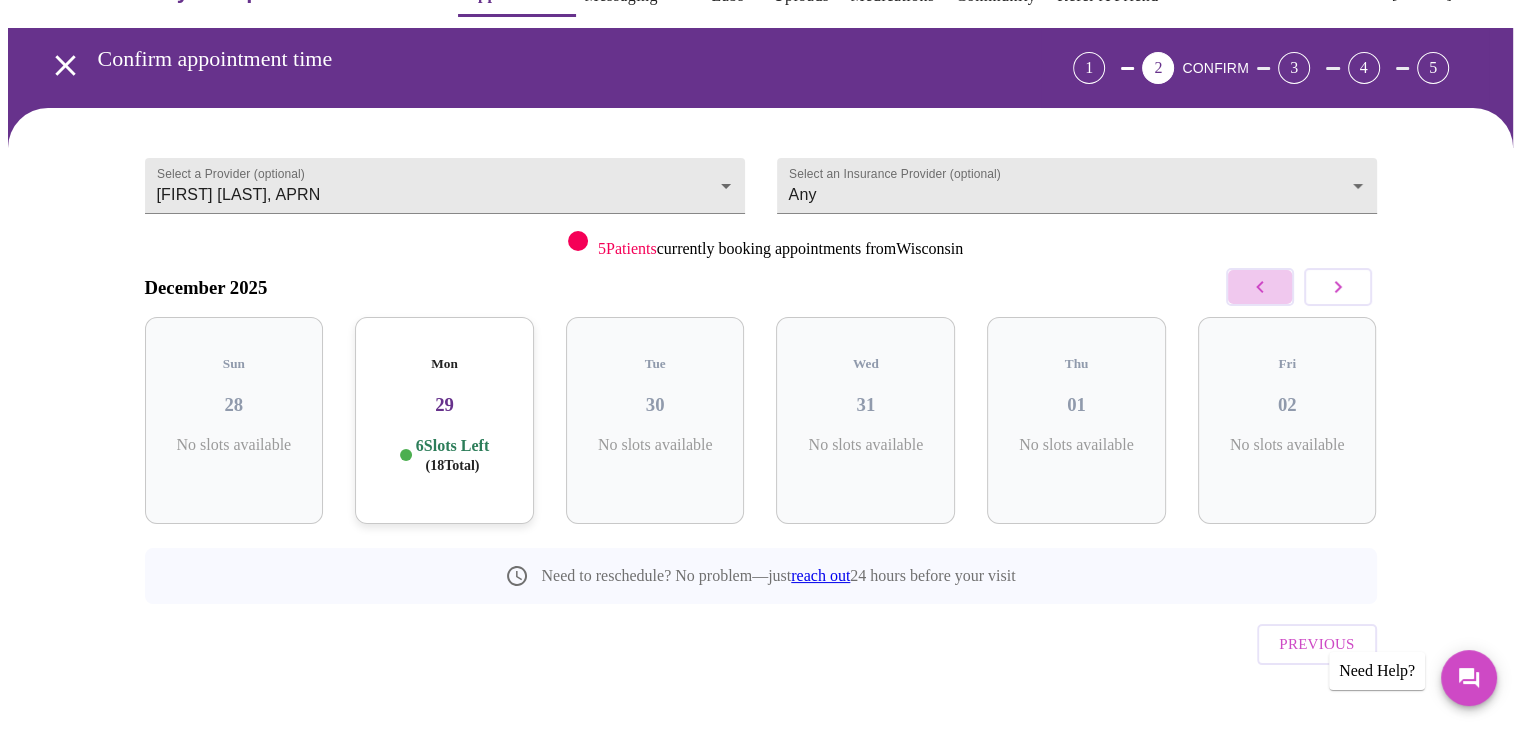click 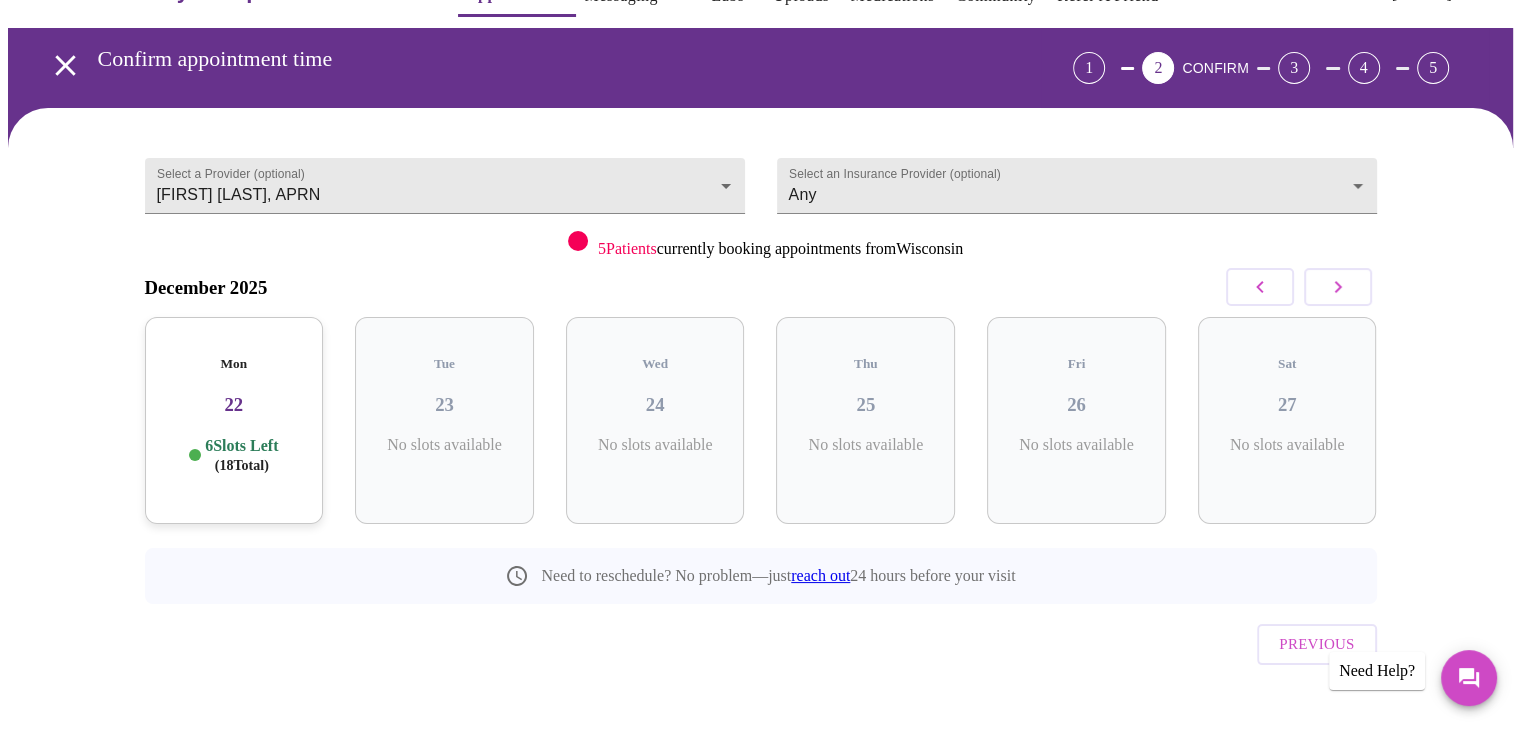 click on "Mon 22 6  Slots Left ( 18  Total)" at bounding box center [234, 420] 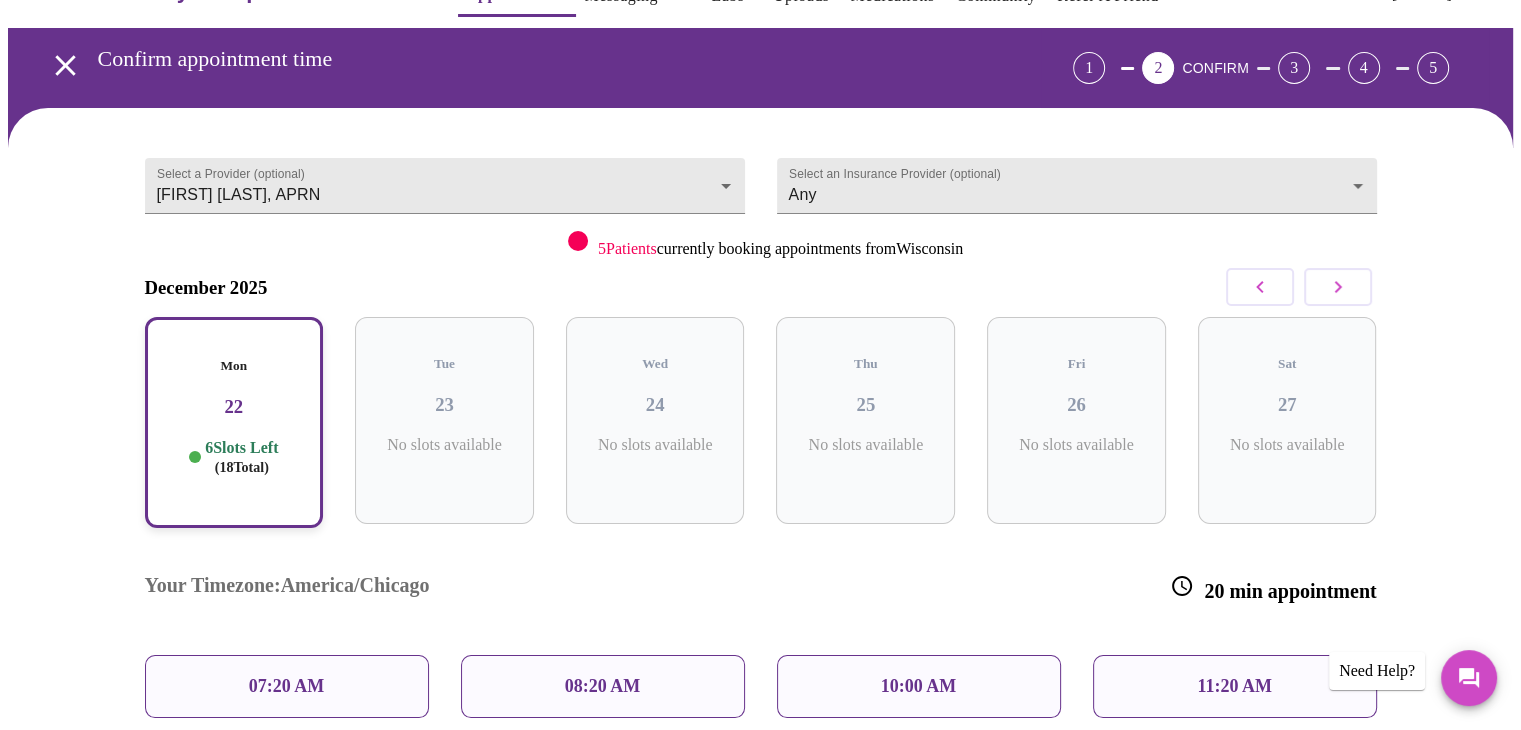 scroll, scrollTop: 155, scrollLeft: 0, axis: vertical 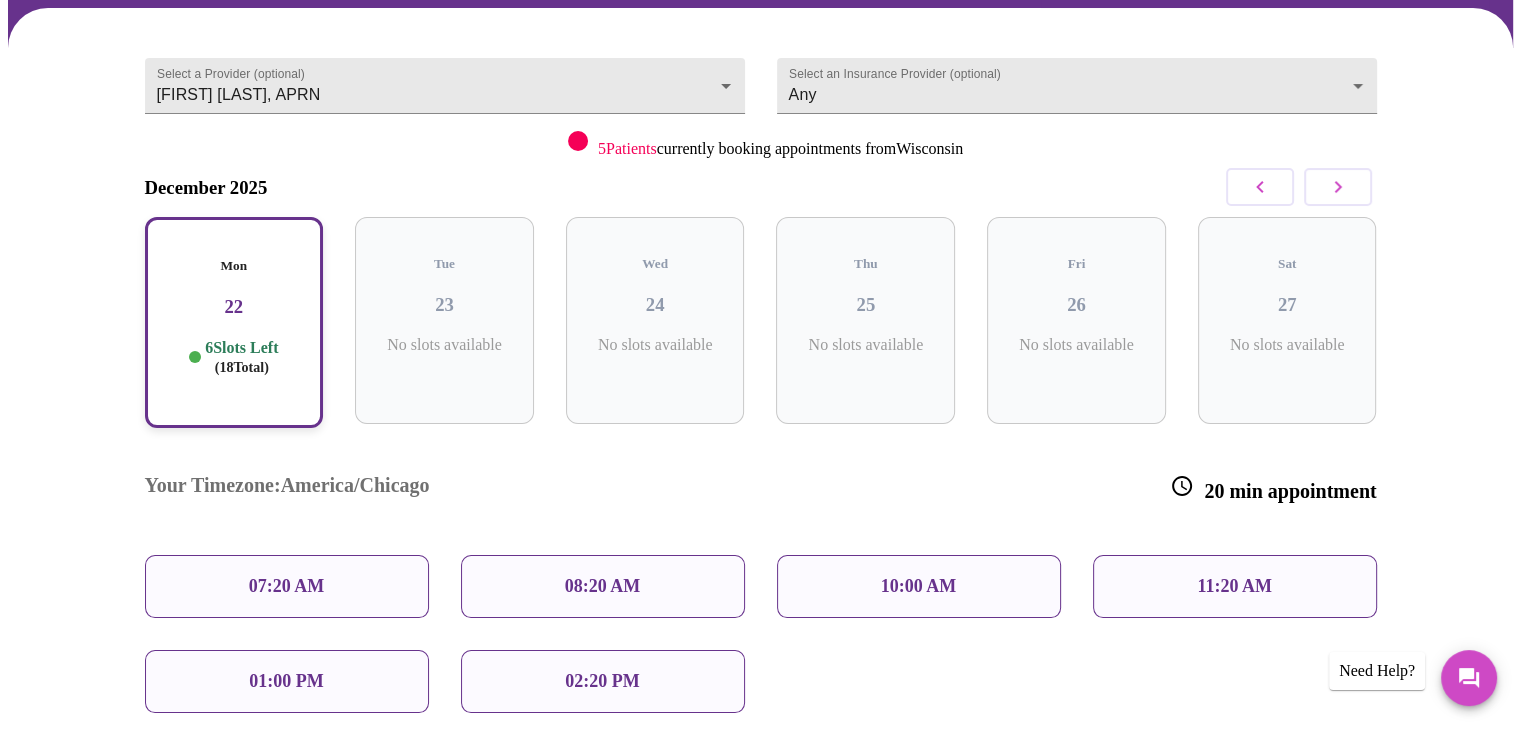 click on "08:20 AM" at bounding box center (603, 586) 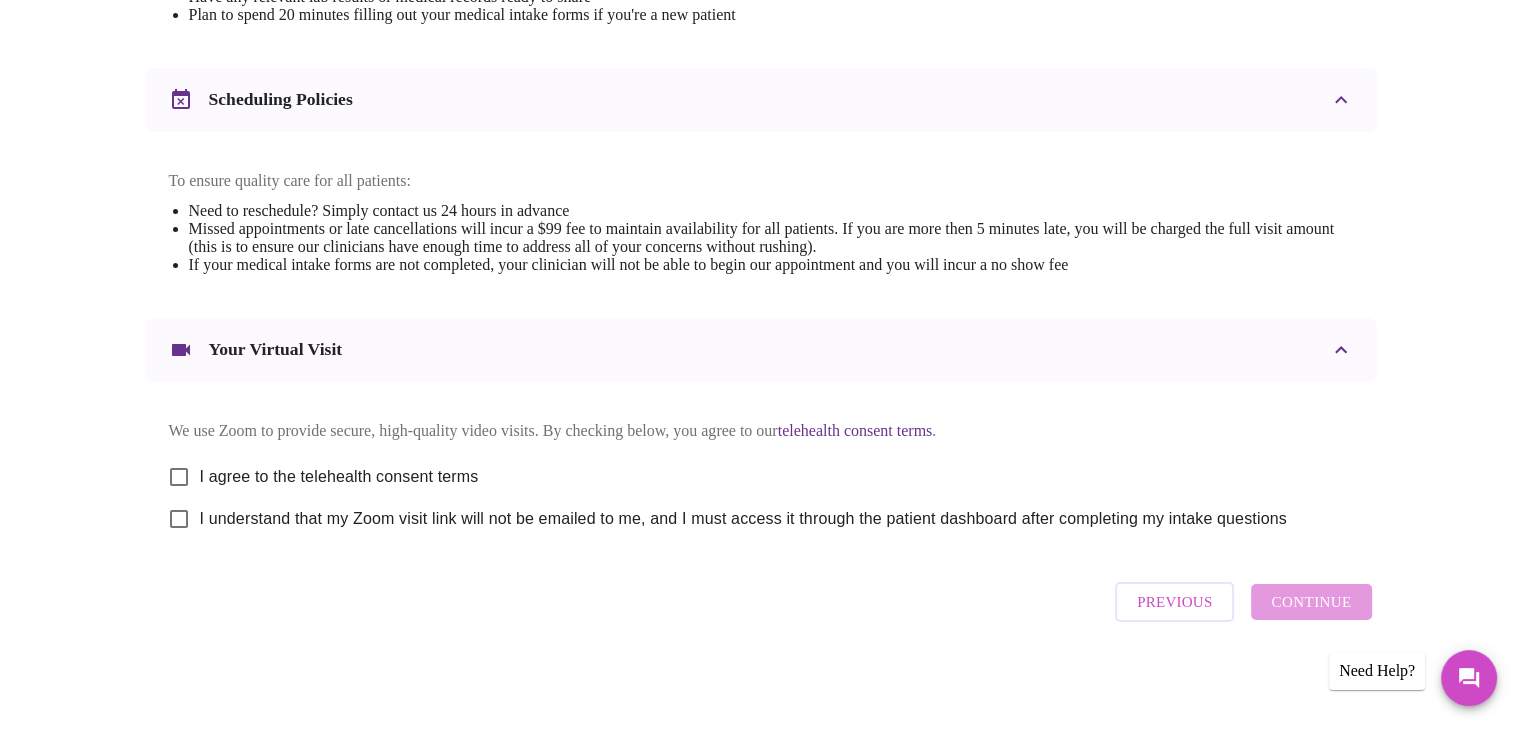 scroll, scrollTop: 719, scrollLeft: 0, axis: vertical 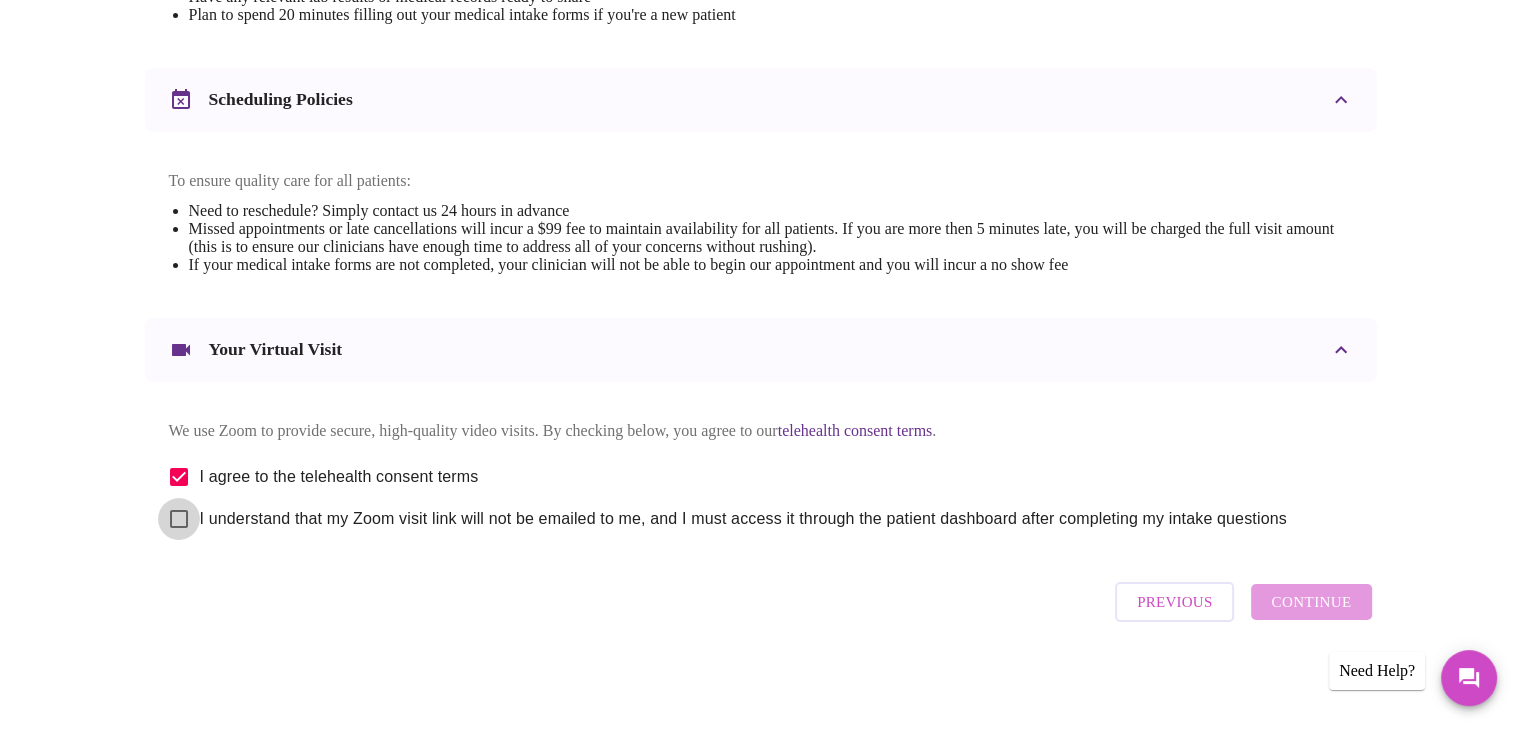 click on "I understand that my Zoom visit link will not be emailed to me, and I must access it through the patient dashboard after completing my intake questions" at bounding box center [179, 519] 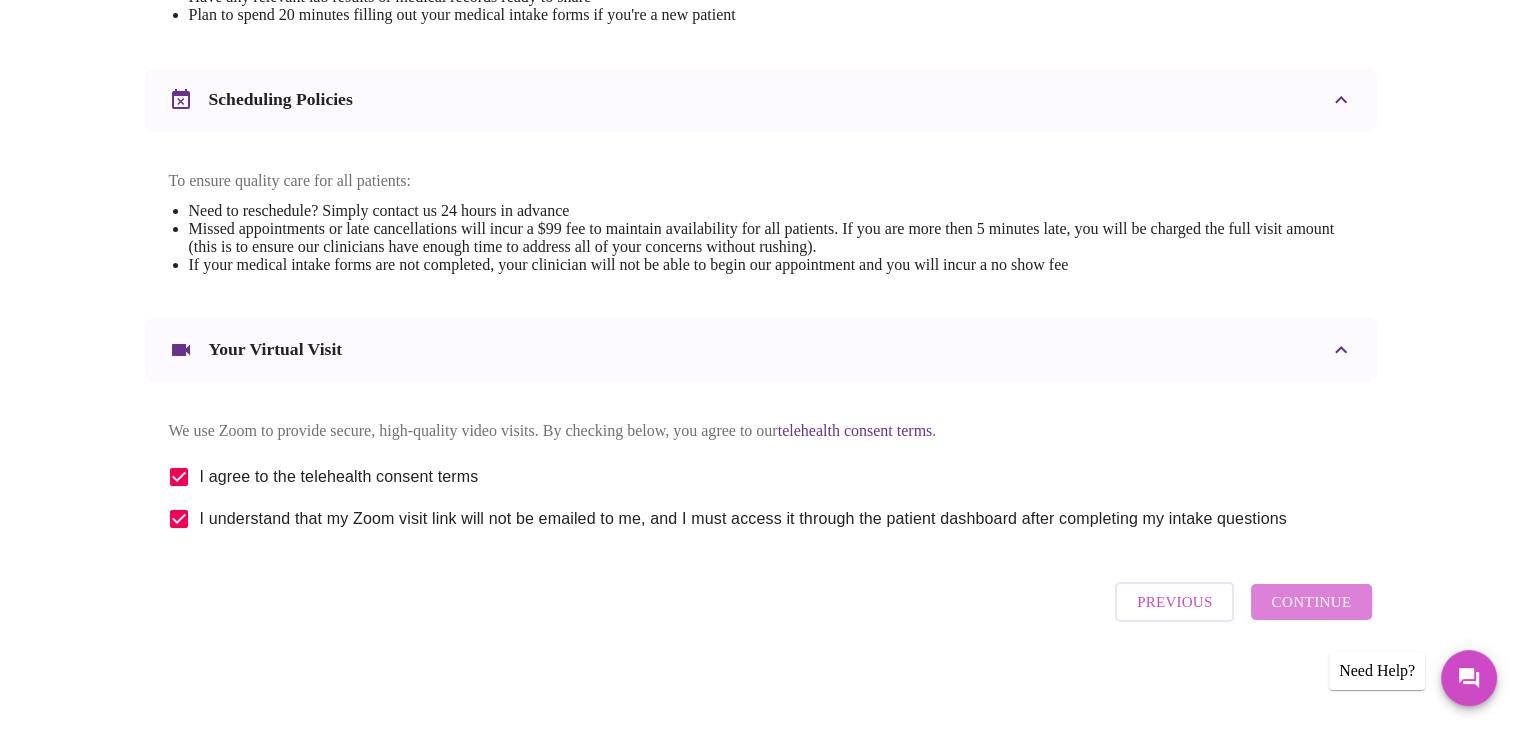 click on "Continue" at bounding box center (1311, 602) 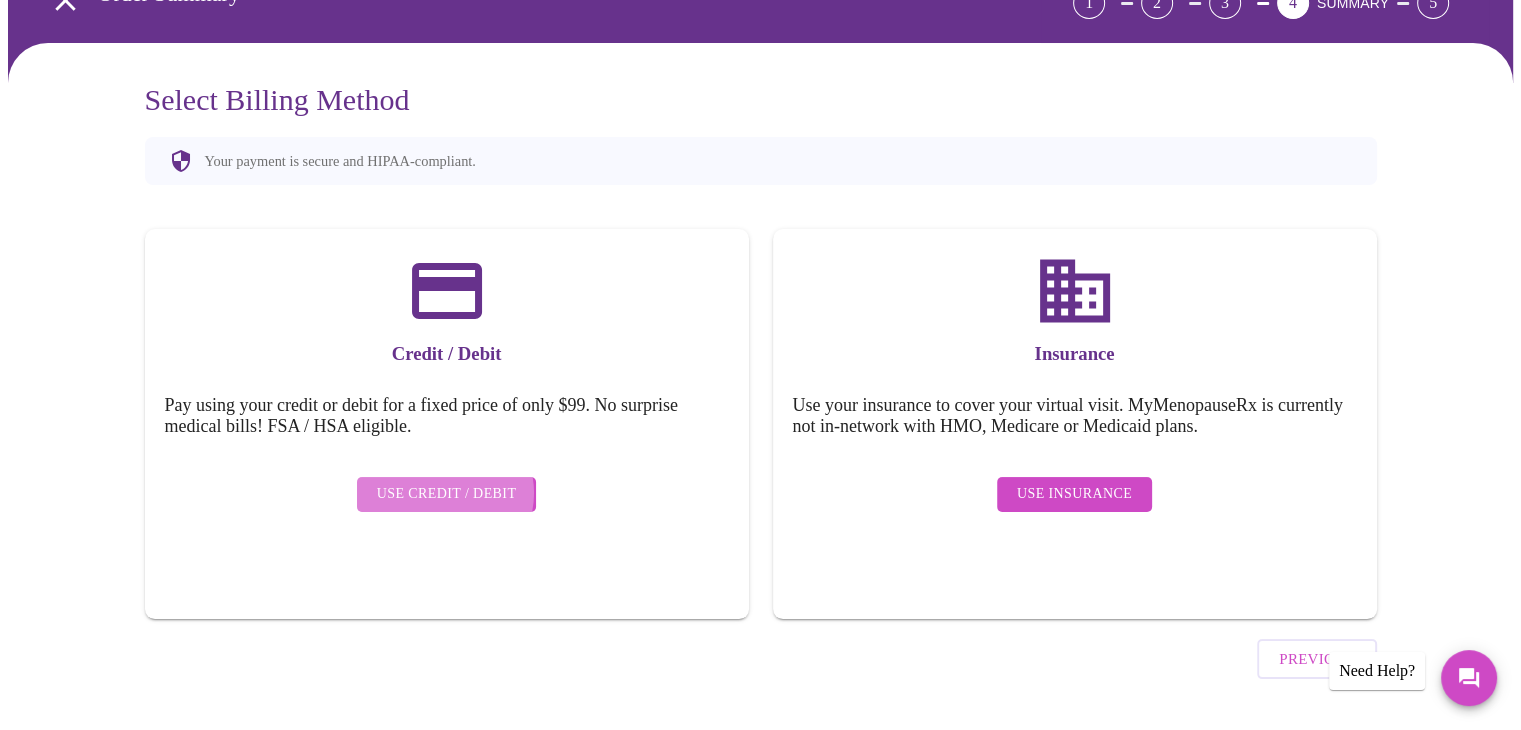 click on "Use Credit / Debit" at bounding box center (447, 494) 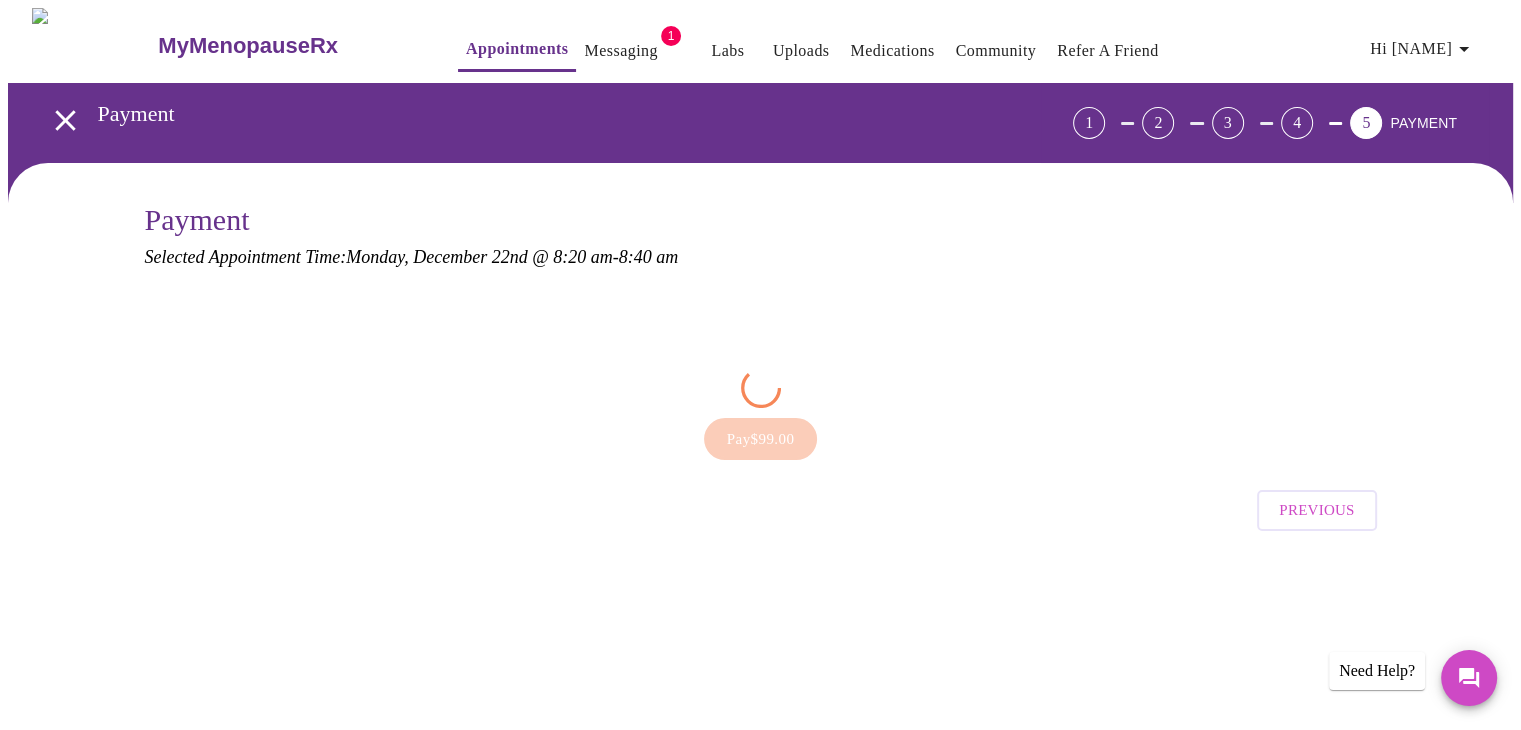 scroll, scrollTop: 0, scrollLeft: 0, axis: both 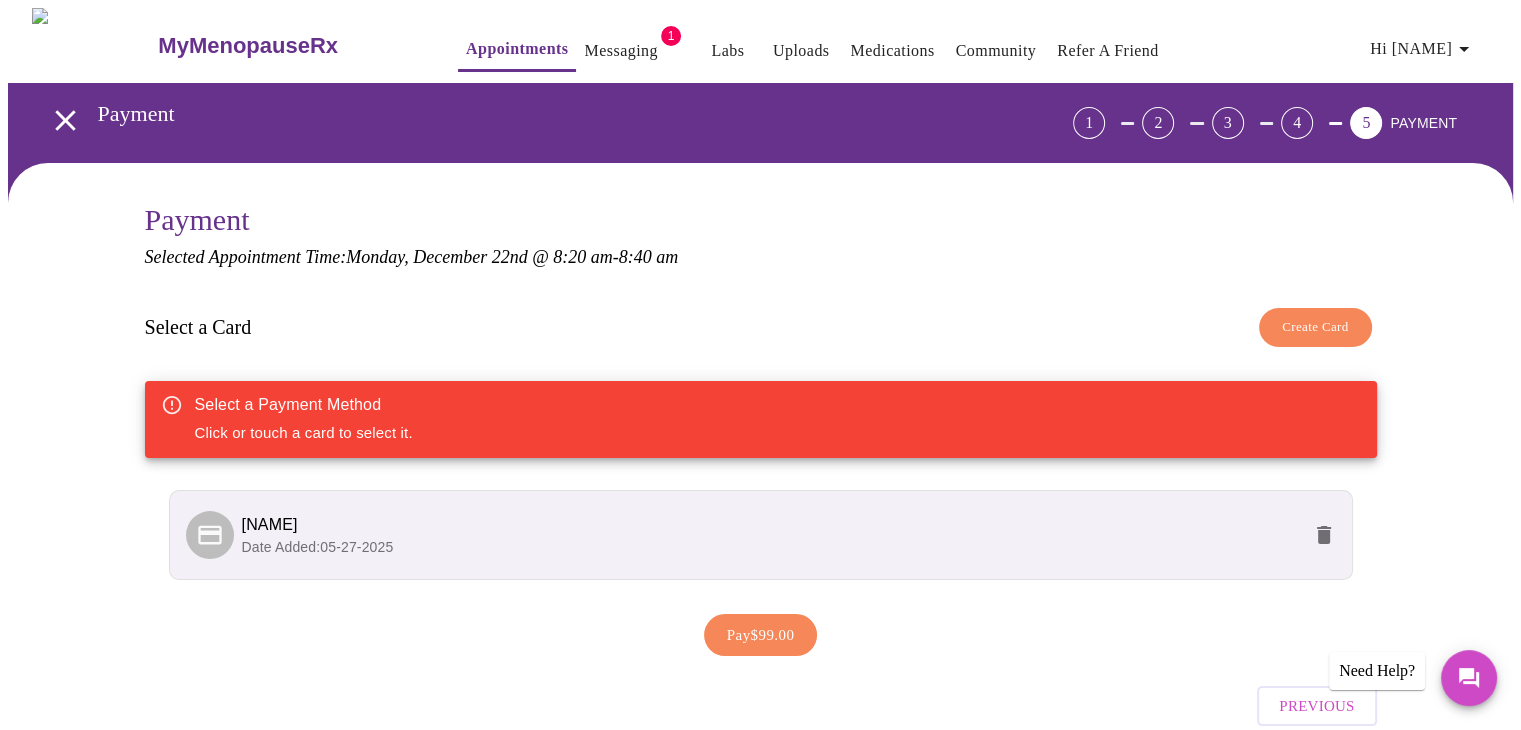 click on "Date Added:  05-27-2025" at bounding box center (771, 547) 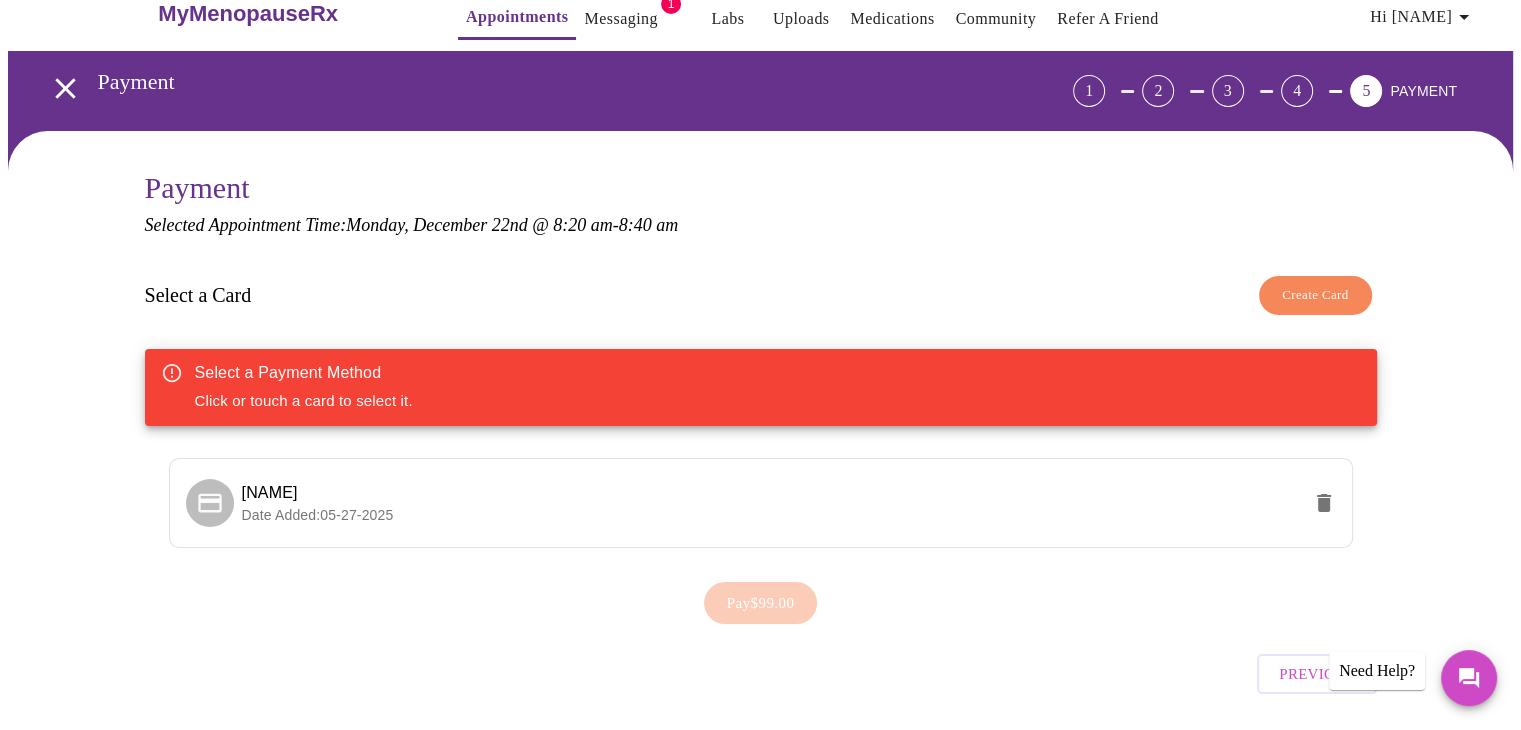 scroll, scrollTop: 0, scrollLeft: 0, axis: both 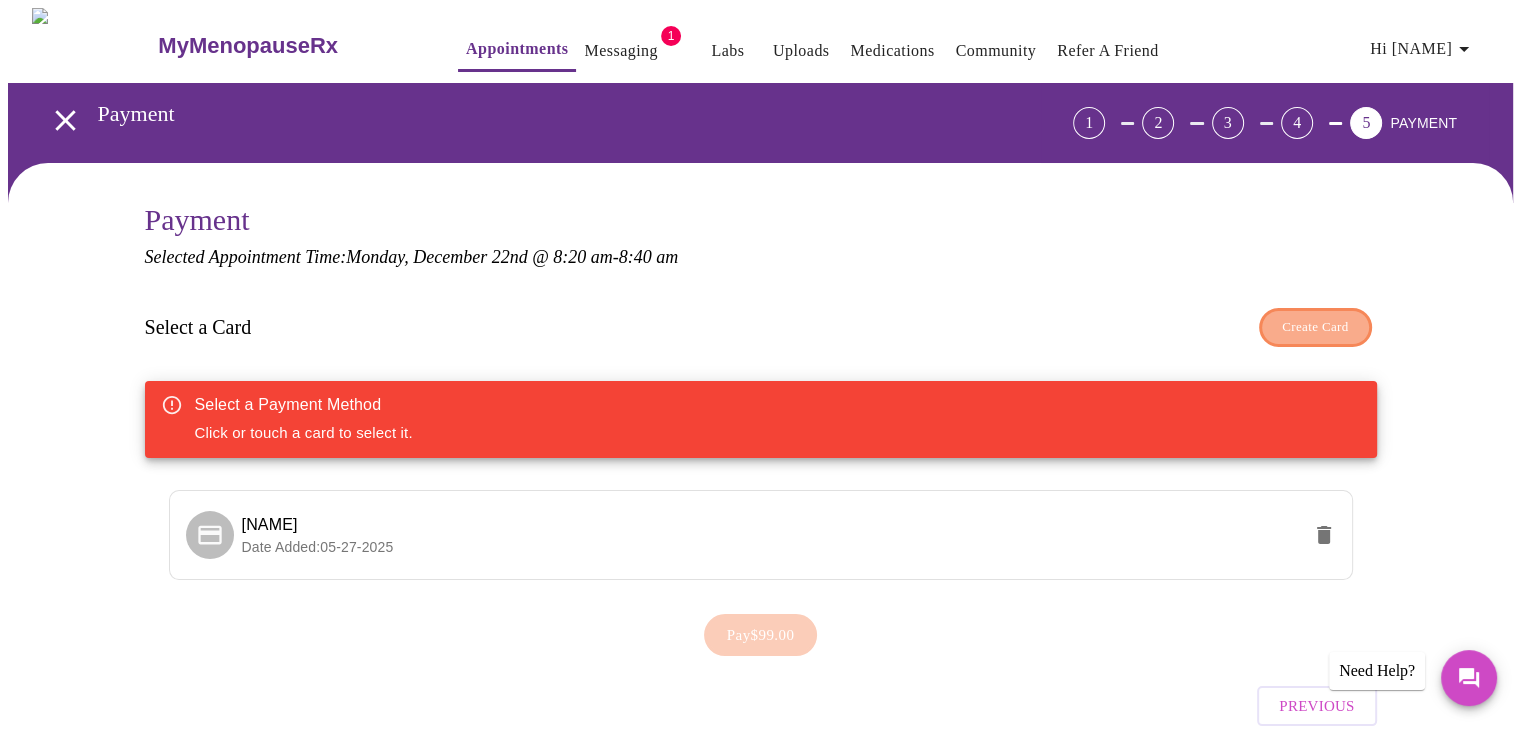 click on "Create Card" at bounding box center [1315, 327] 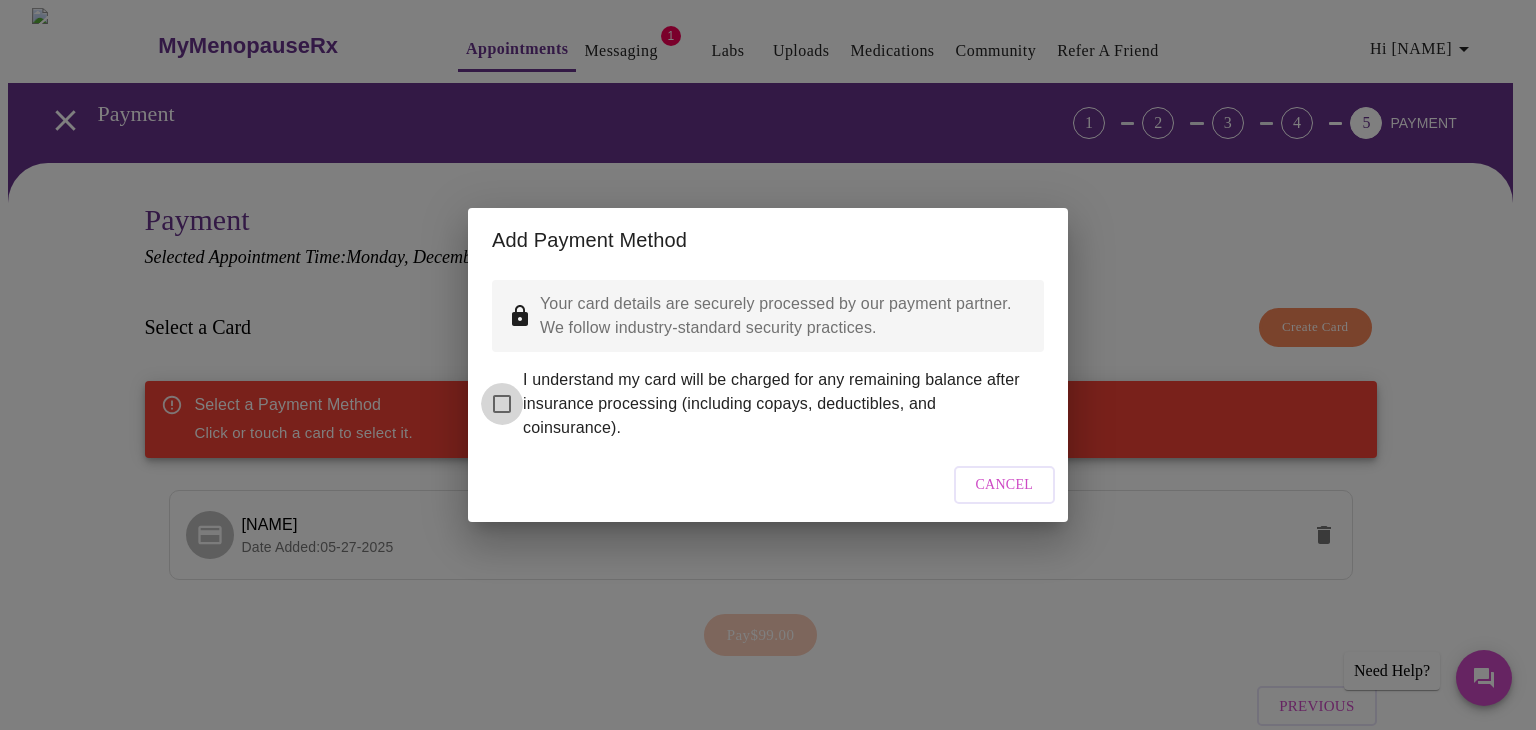 click on "I understand my card will be charged for any remaining balance after insurance processing (including copays, deductibles, and coinsurance)." at bounding box center [502, 404] 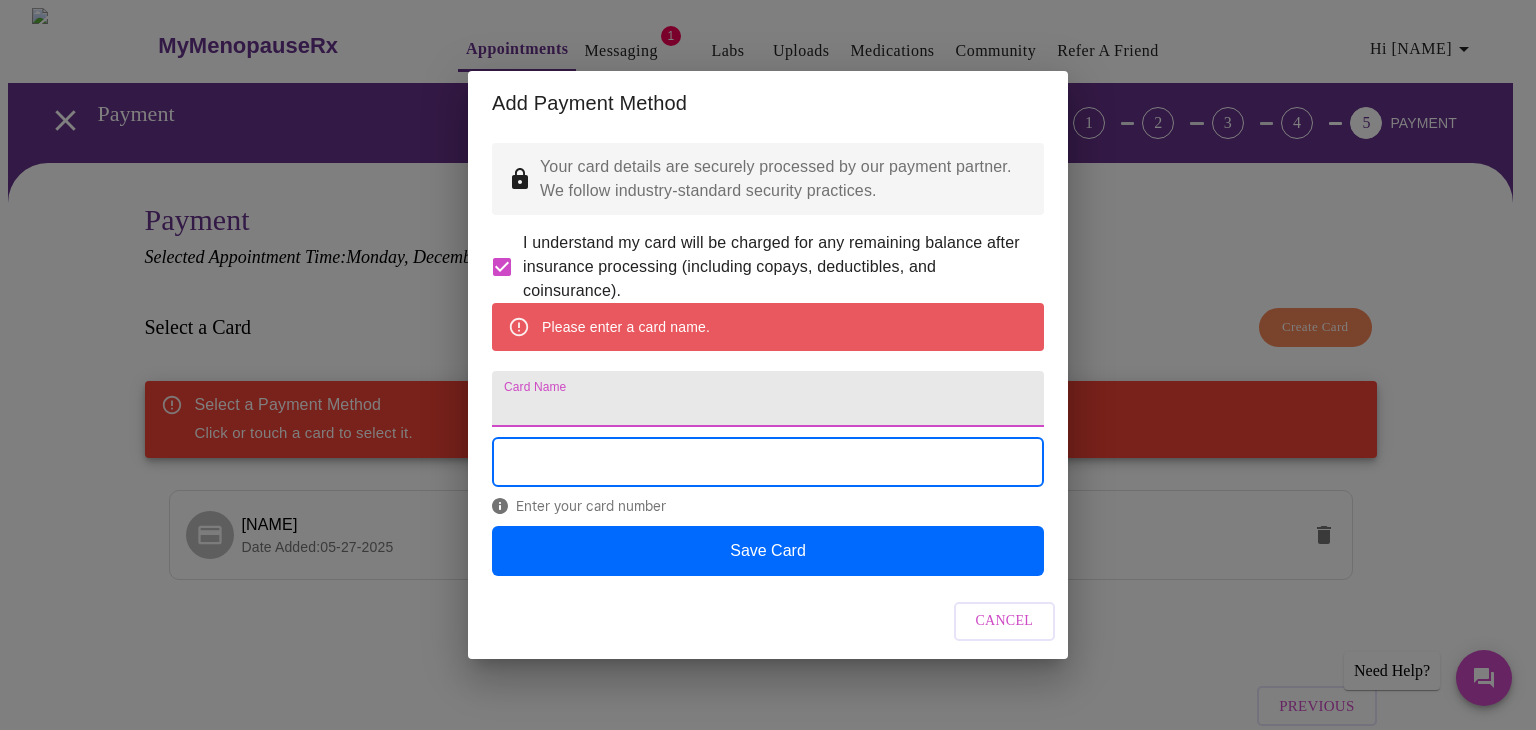 click on "Card Name" at bounding box center [768, 399] 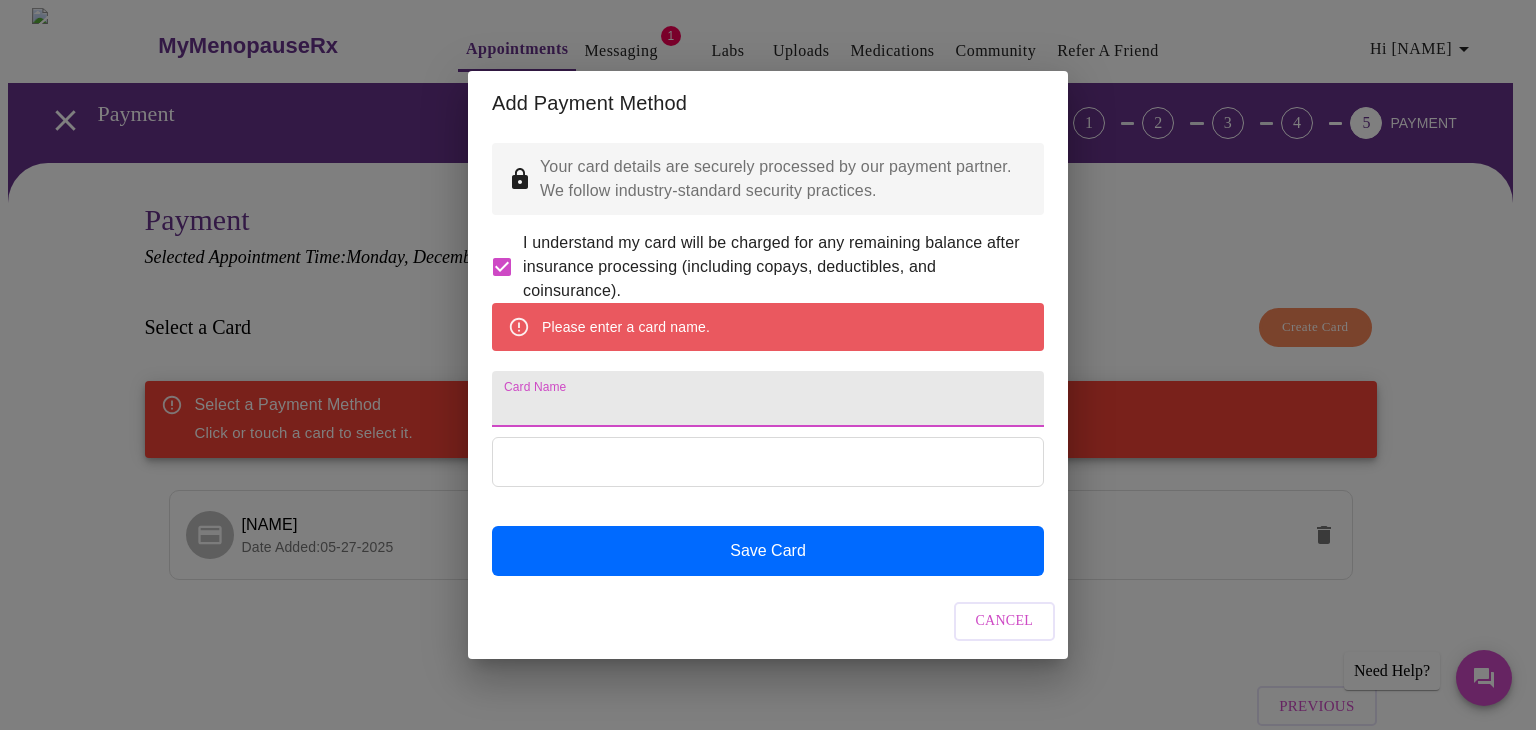 type on "[NAME]" 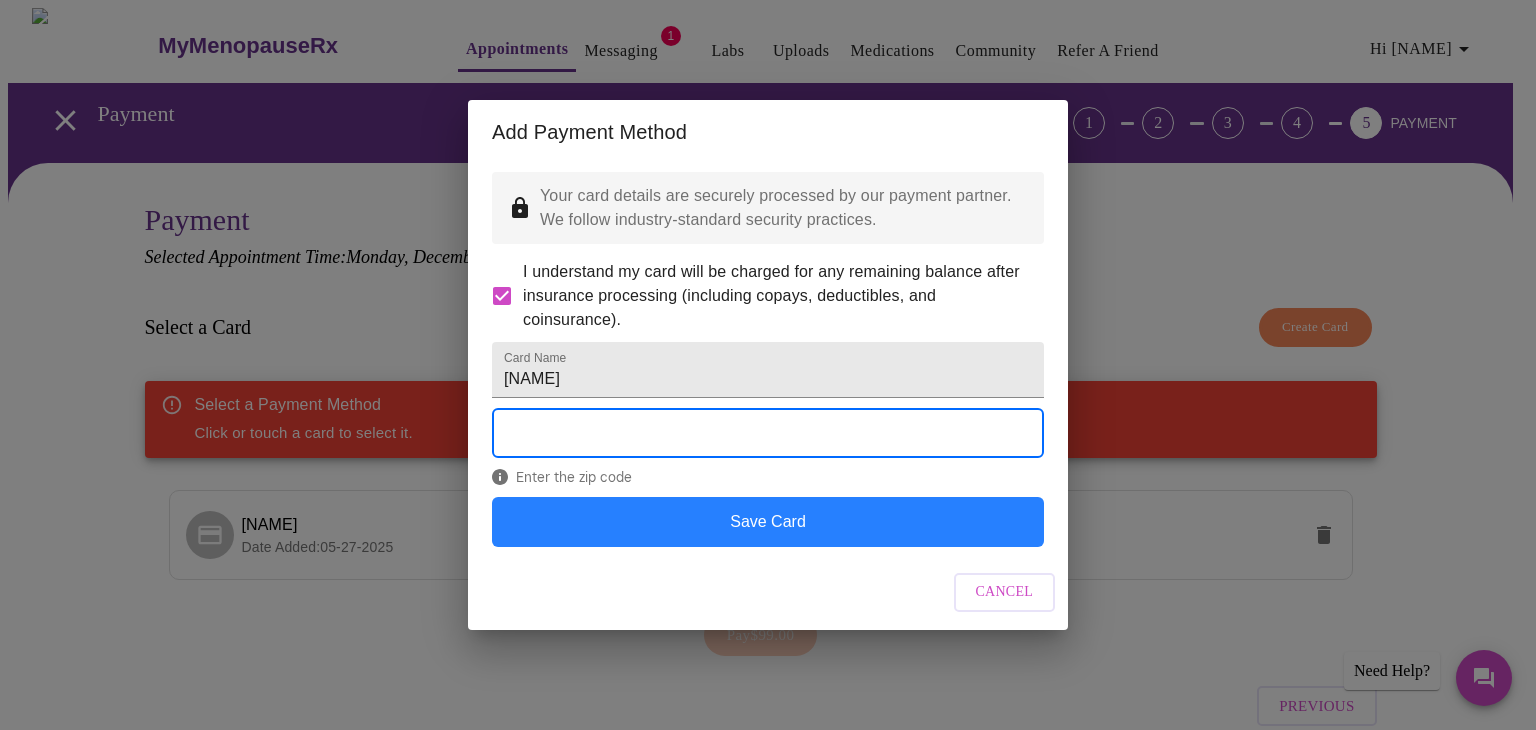 click on "Save Card" at bounding box center (768, 522) 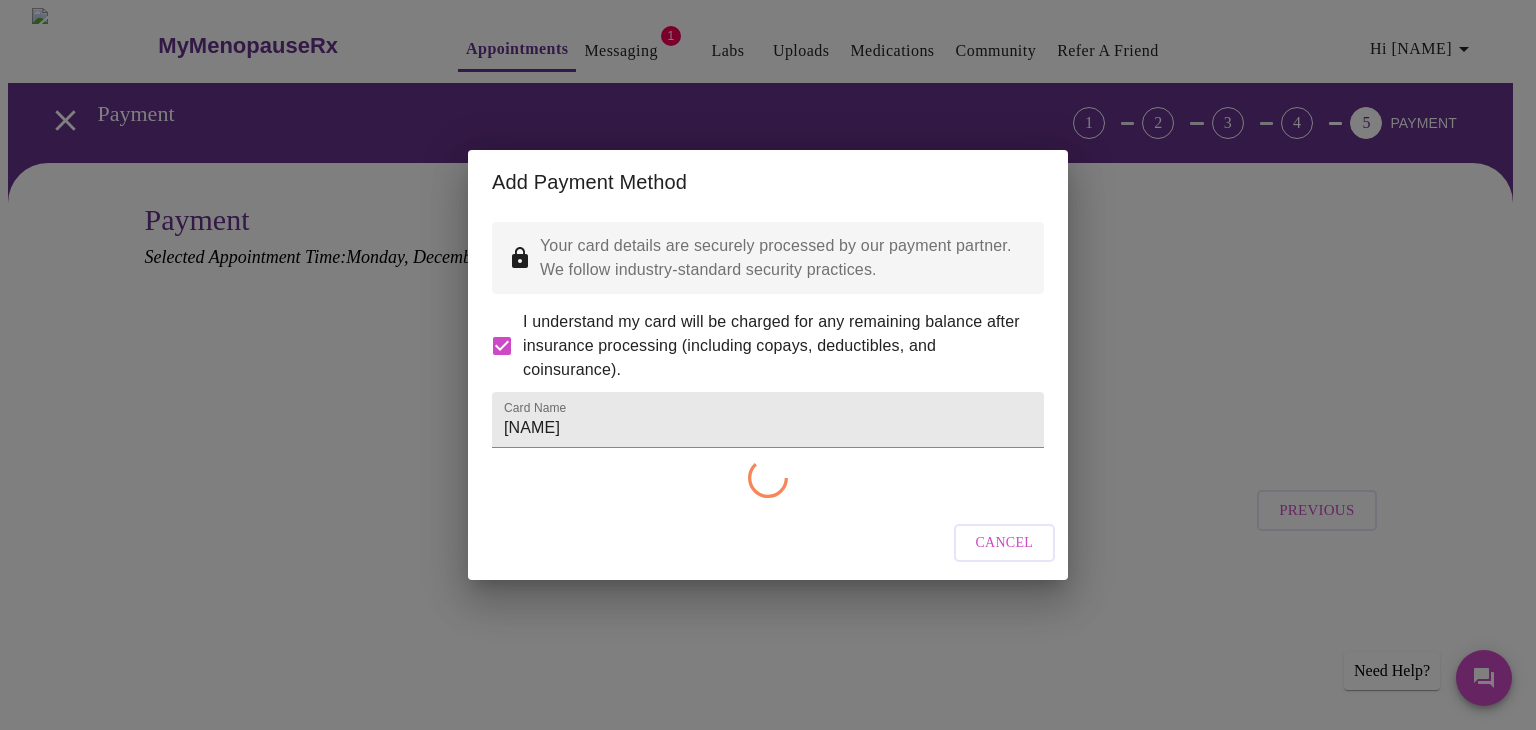 checkbox on "false" 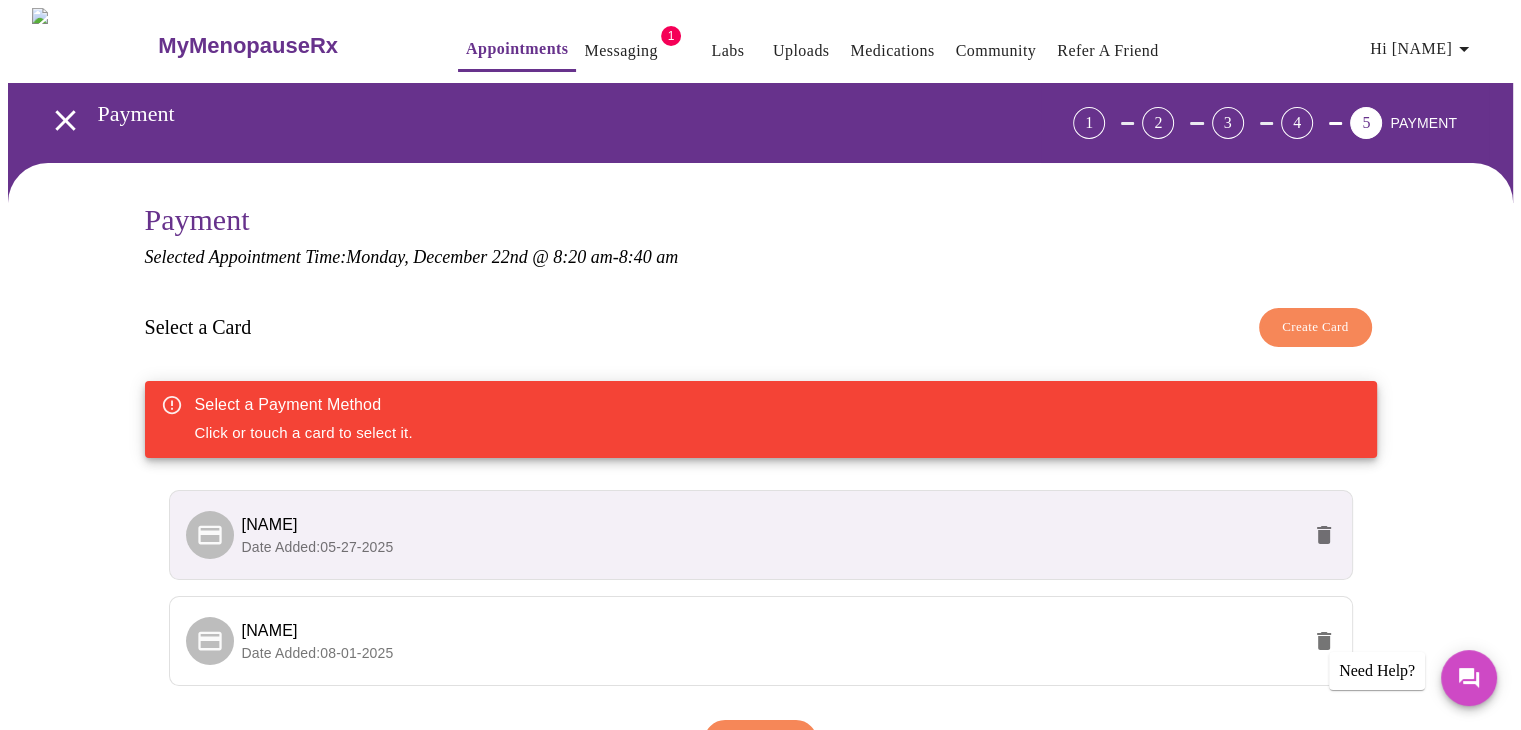 click on "Date Added:  05-27-2025" at bounding box center (771, 547) 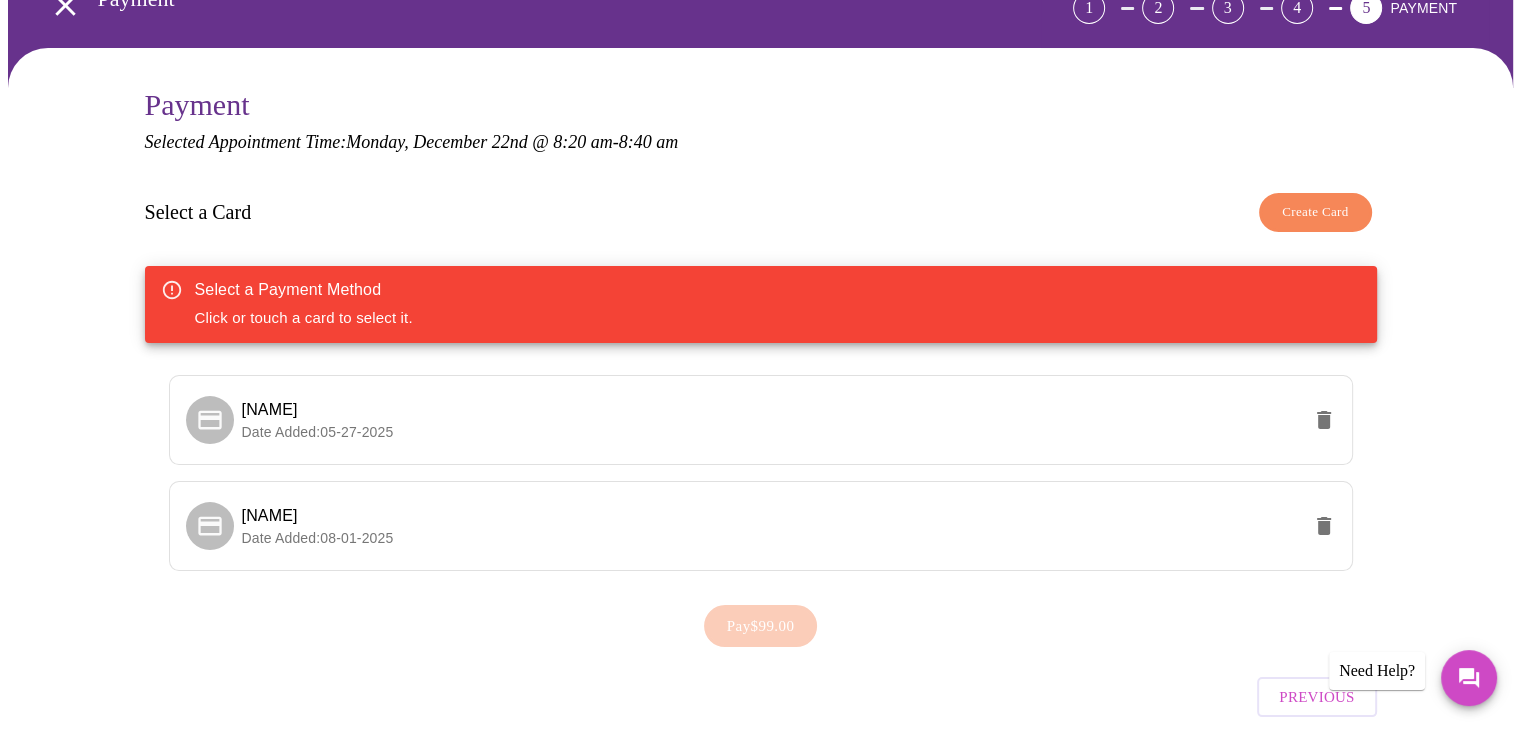 scroll, scrollTop: 0, scrollLeft: 0, axis: both 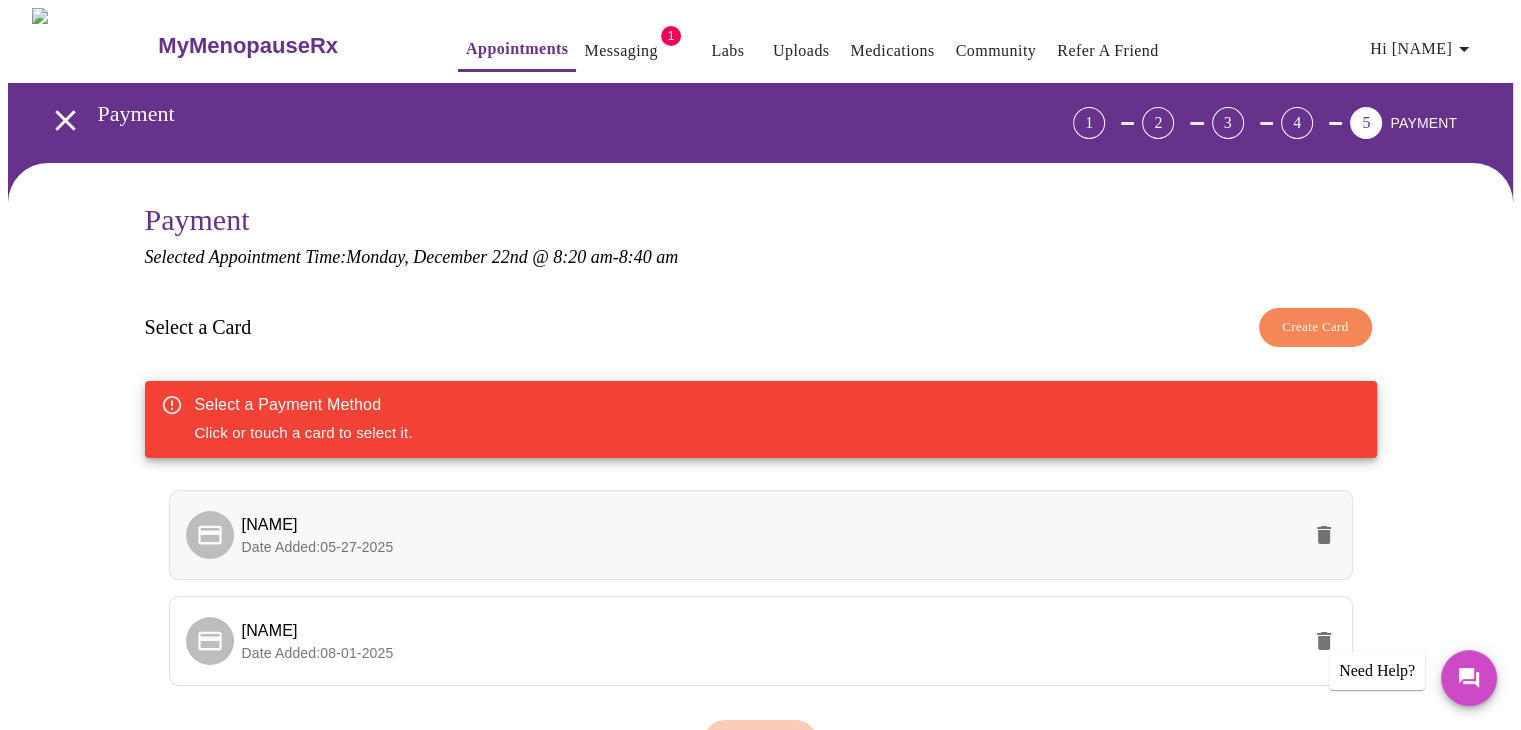 click 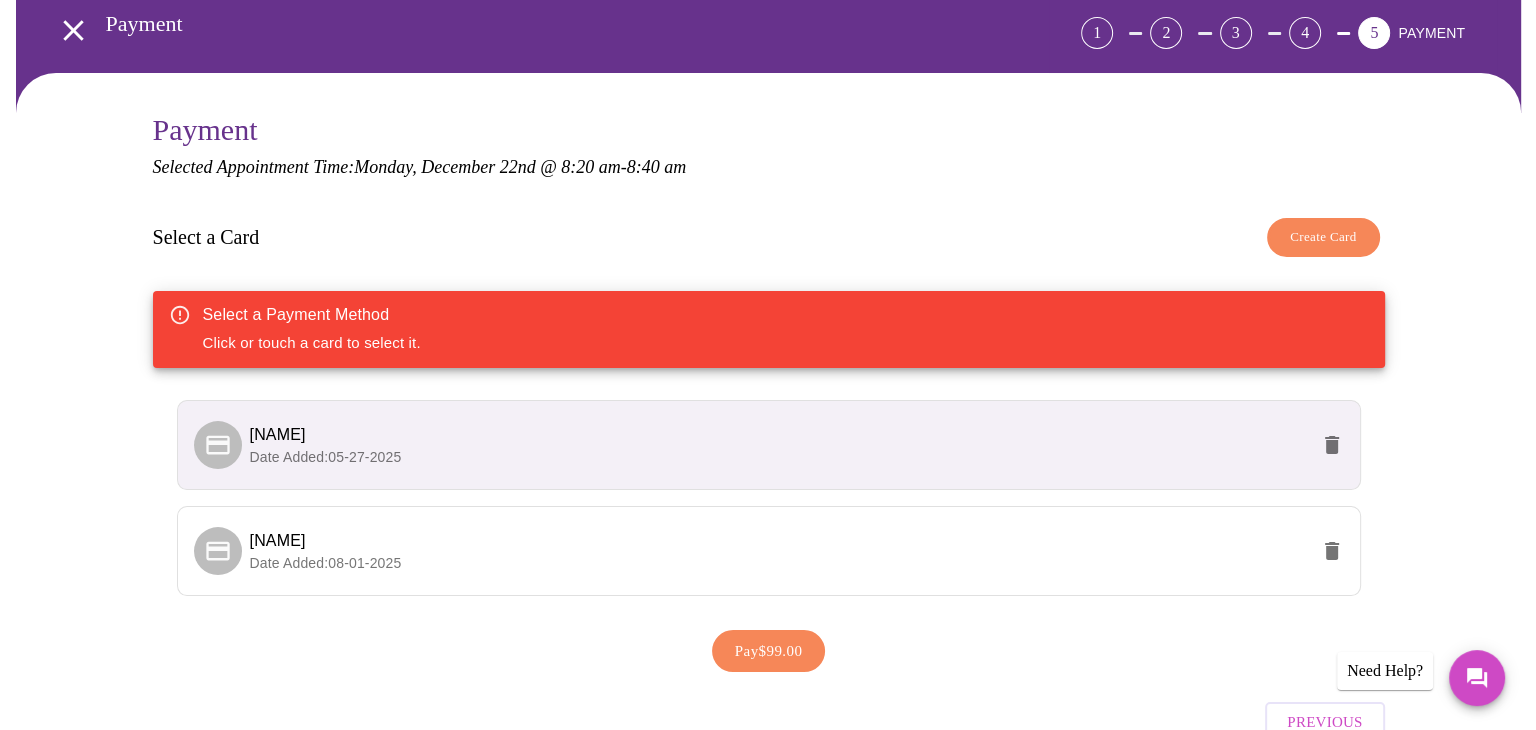 scroll, scrollTop: 196, scrollLeft: 0, axis: vertical 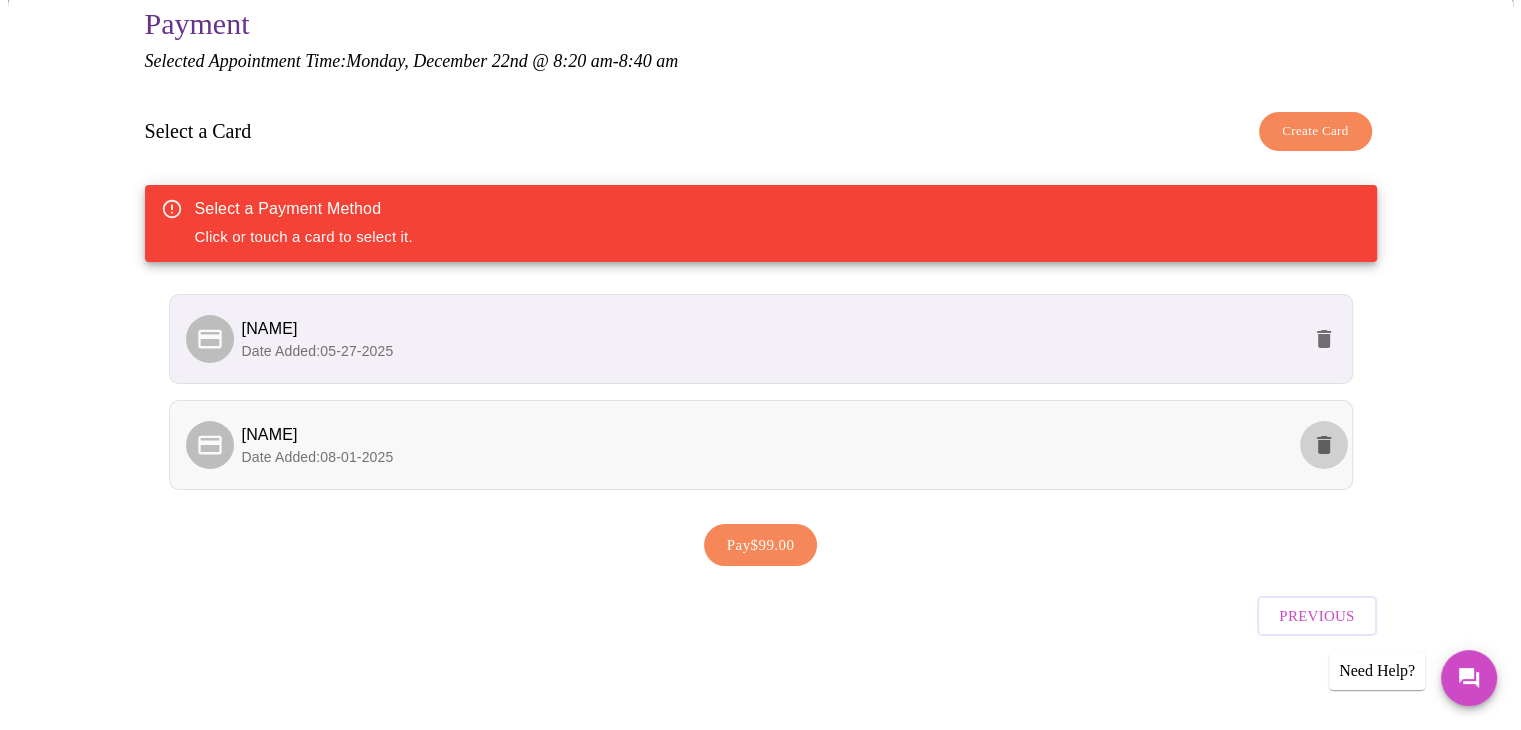 click 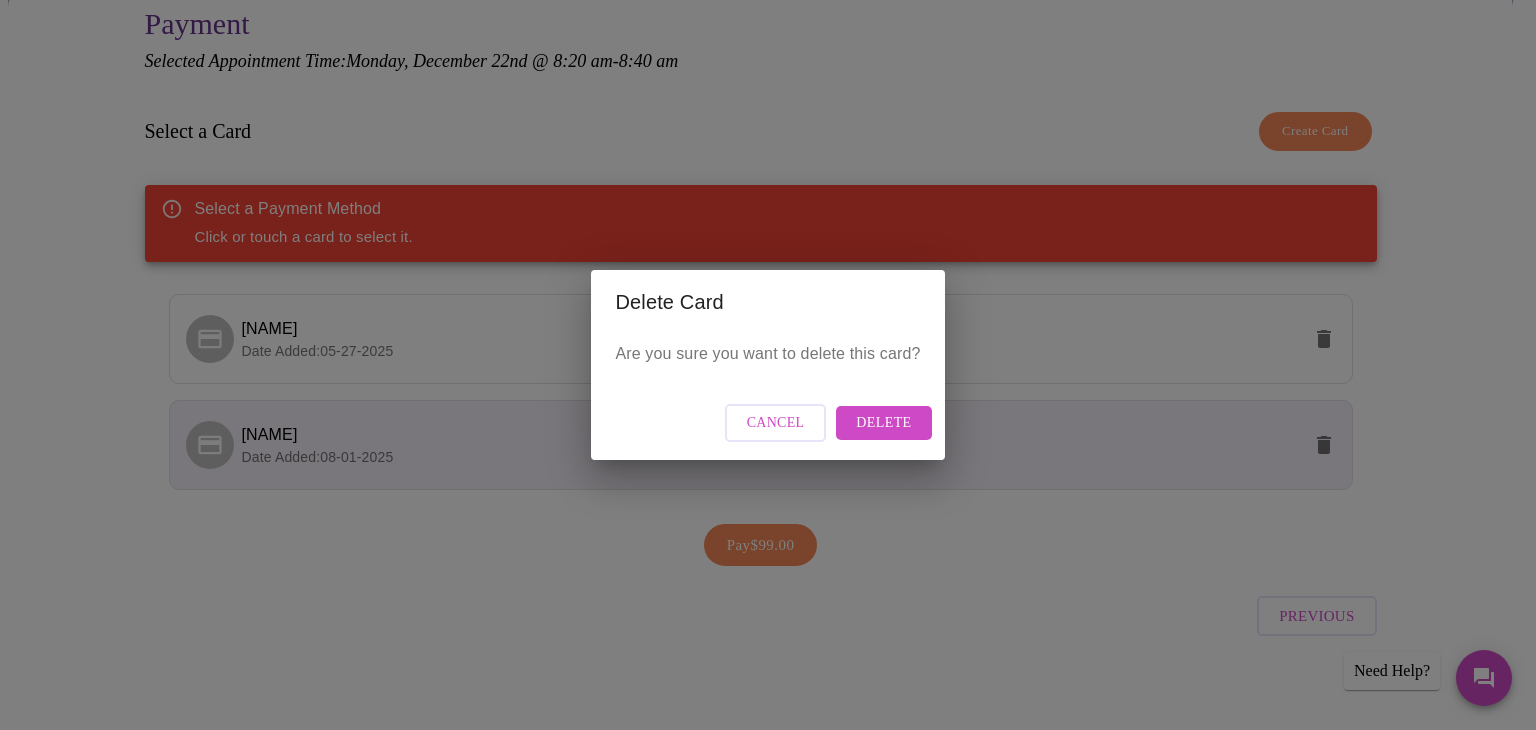 click on "Delete" at bounding box center (883, 423) 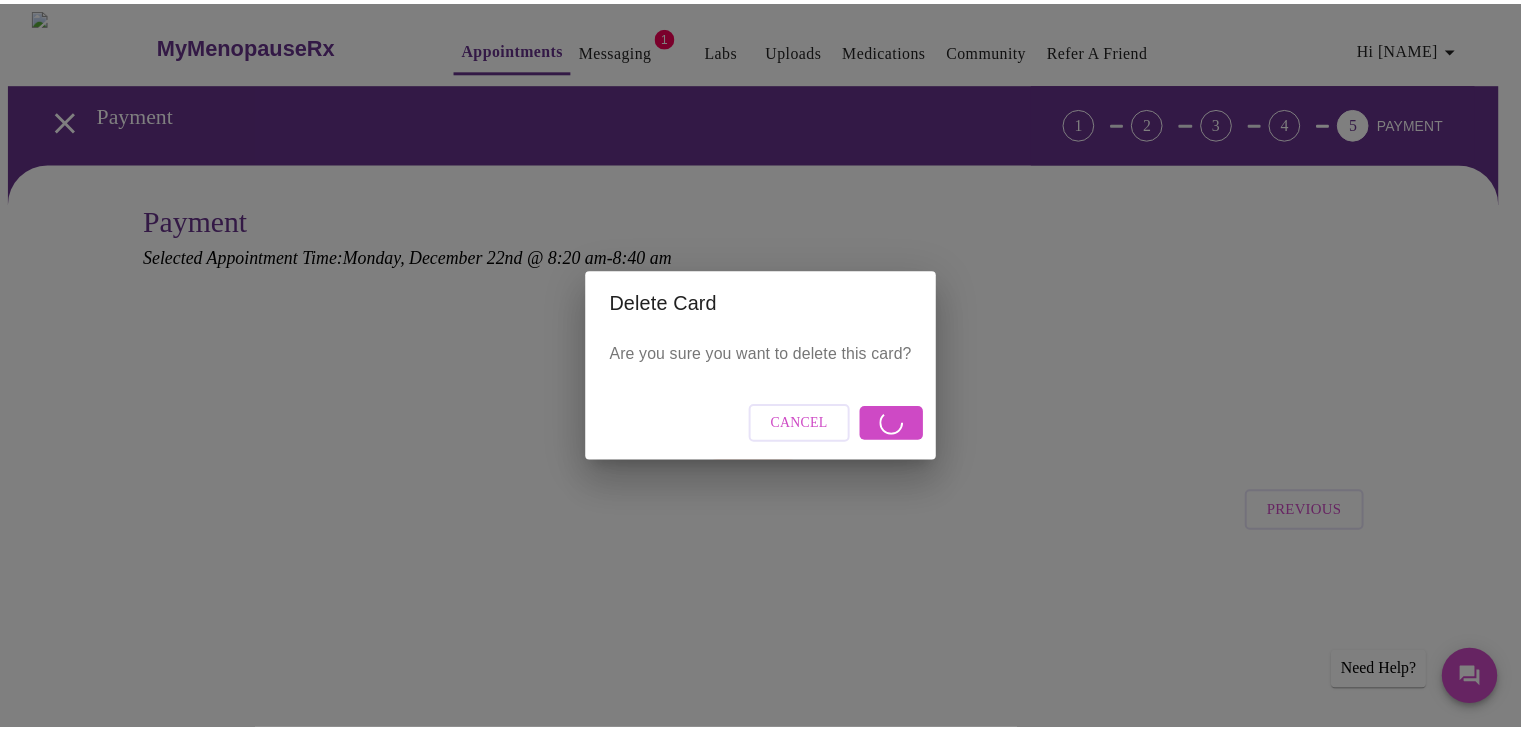 scroll, scrollTop: 0, scrollLeft: 0, axis: both 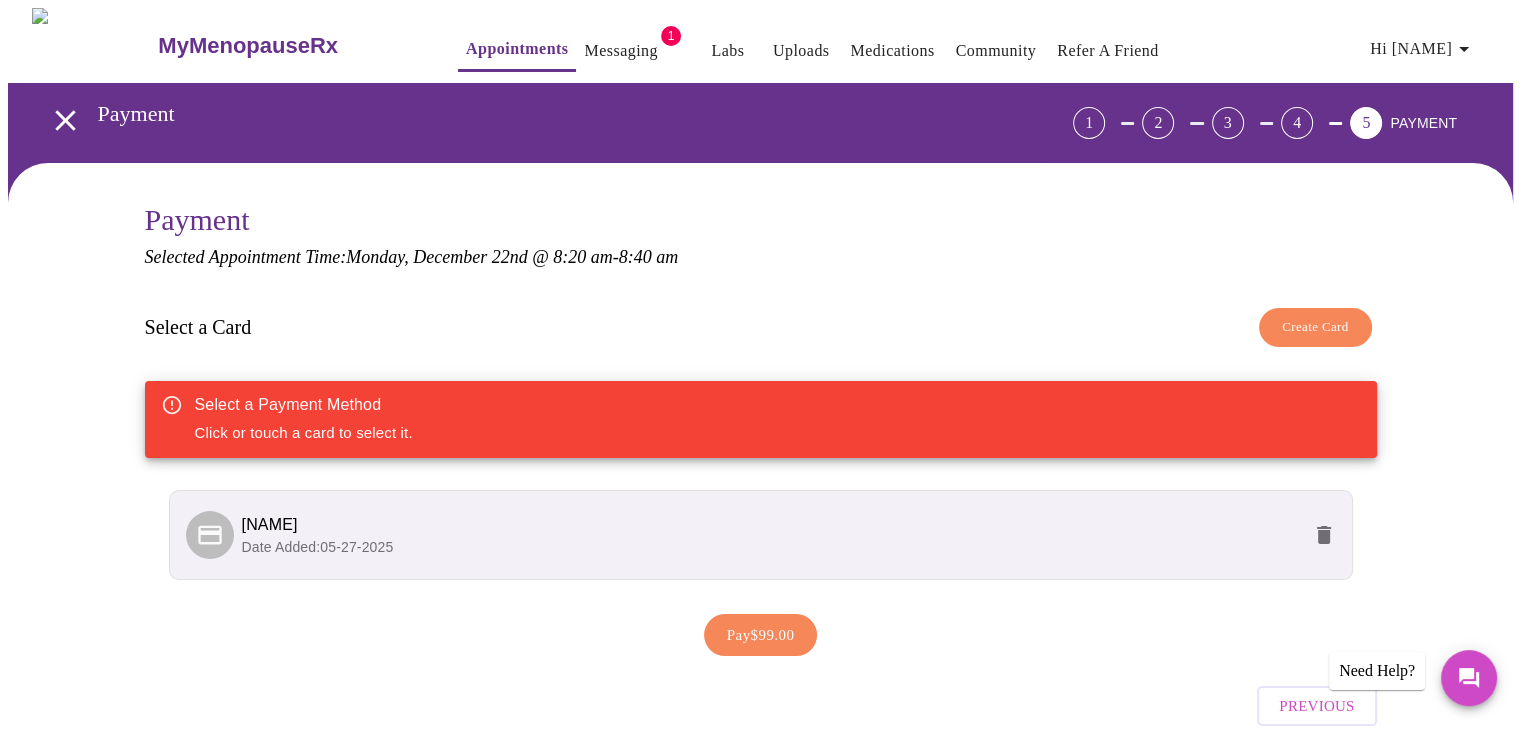 click 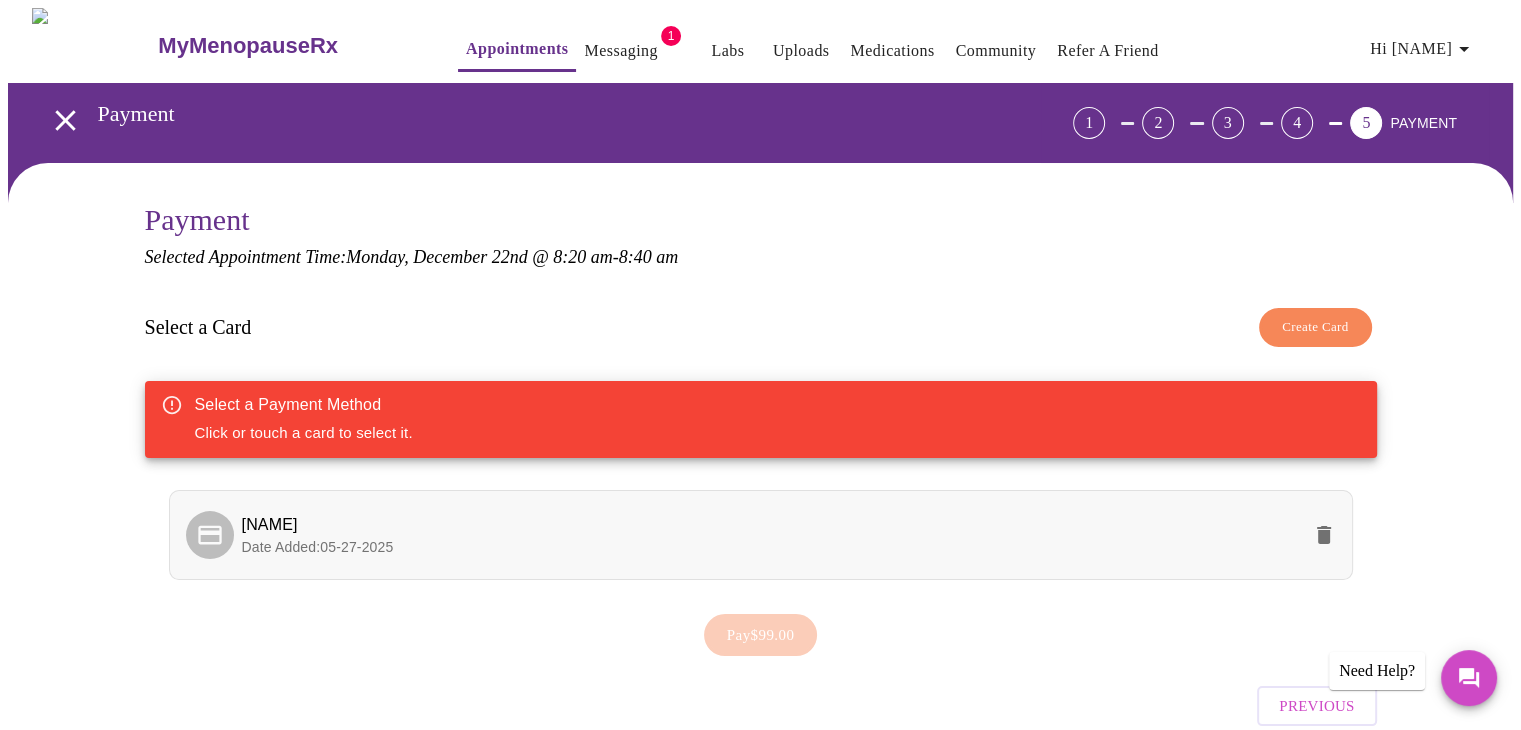 click on "[NAME]" at bounding box center (771, 525) 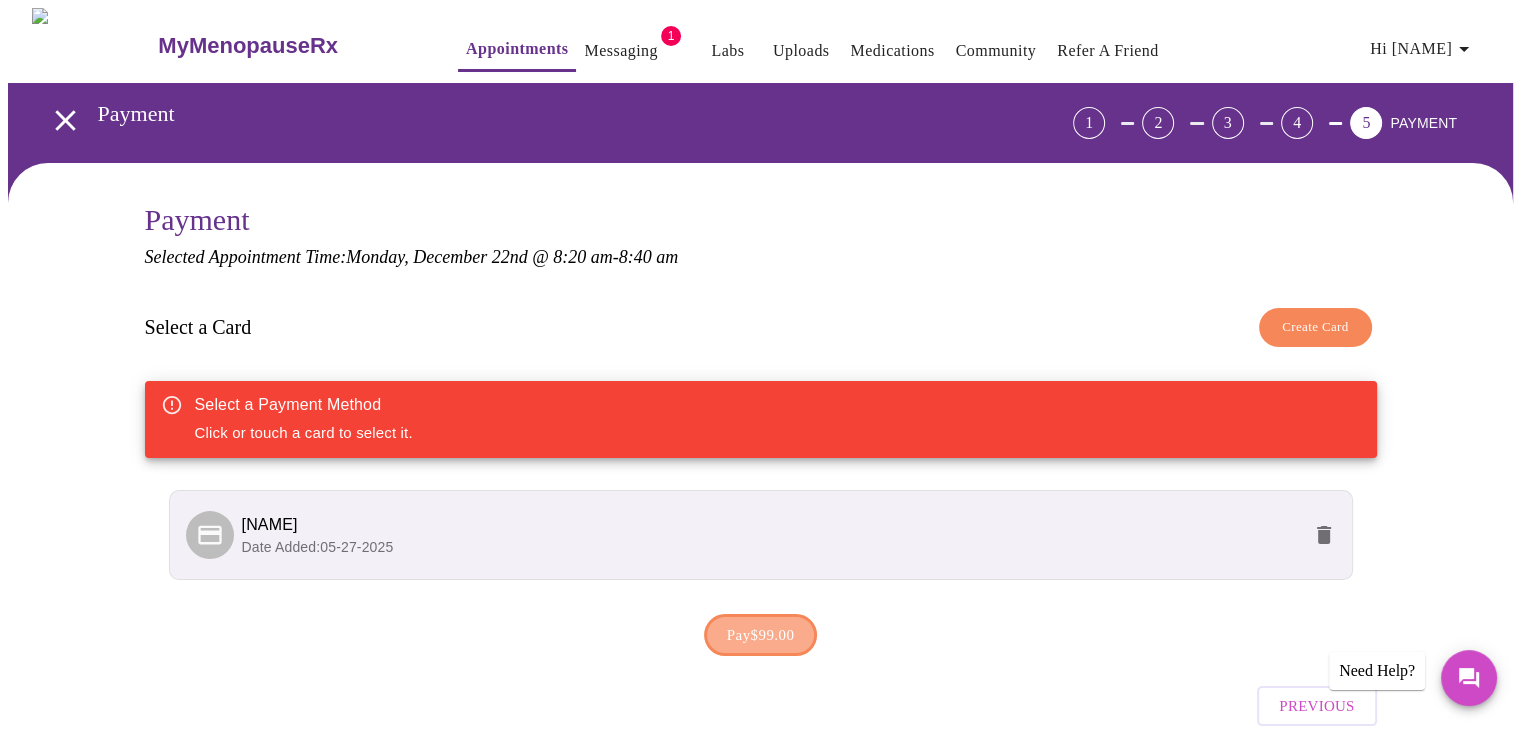 click on "Pay  $99.00" at bounding box center (761, 635) 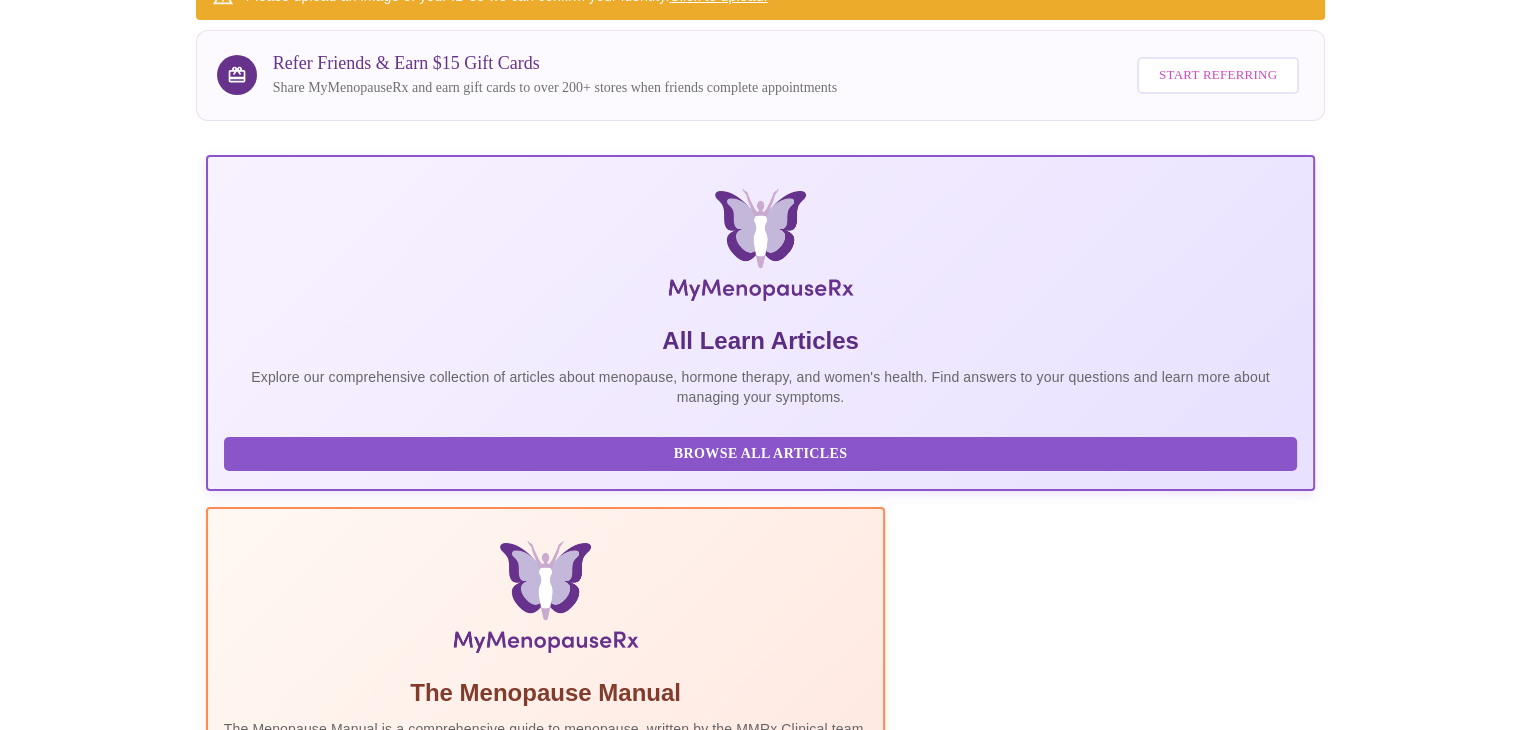 scroll, scrollTop: 0, scrollLeft: 0, axis: both 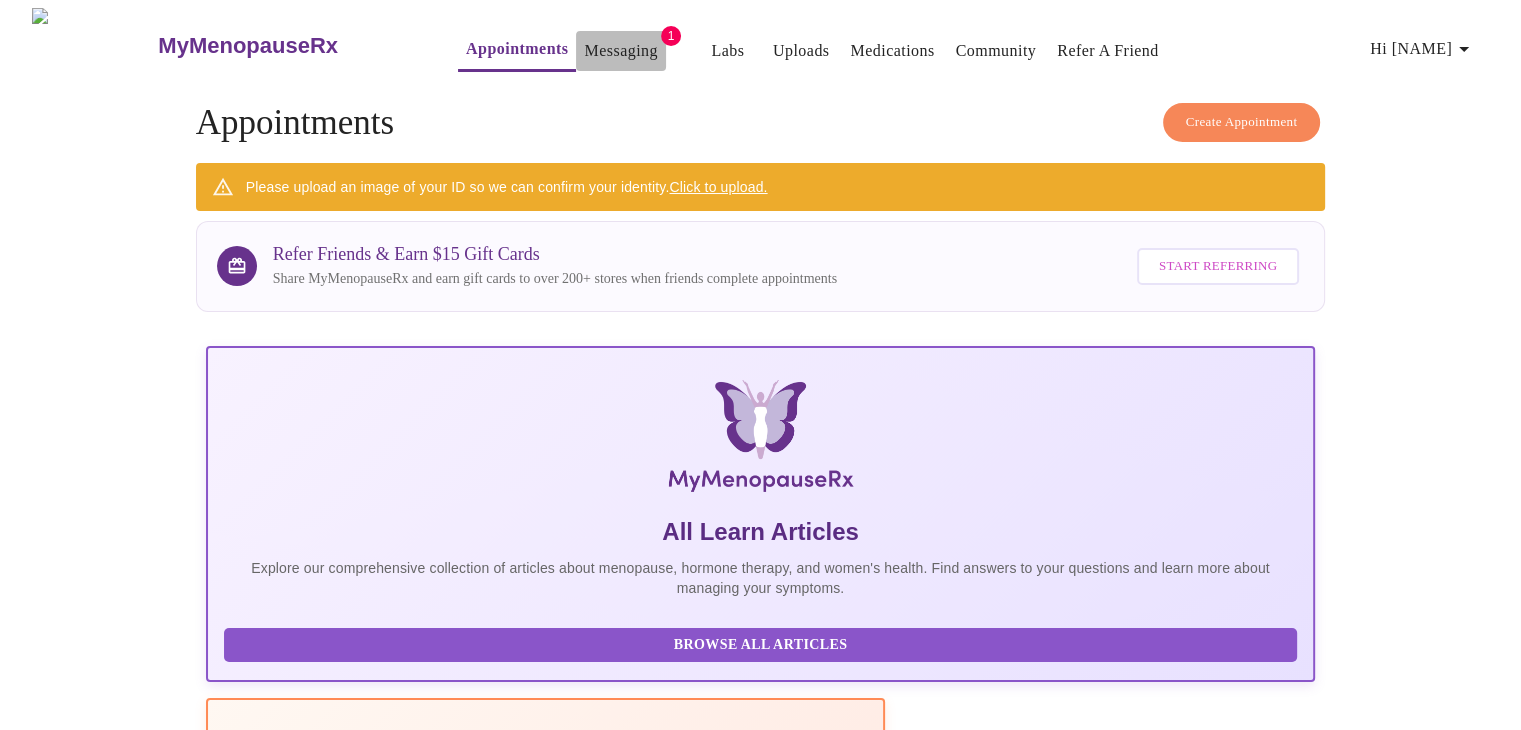 click on "Messaging" at bounding box center (620, 51) 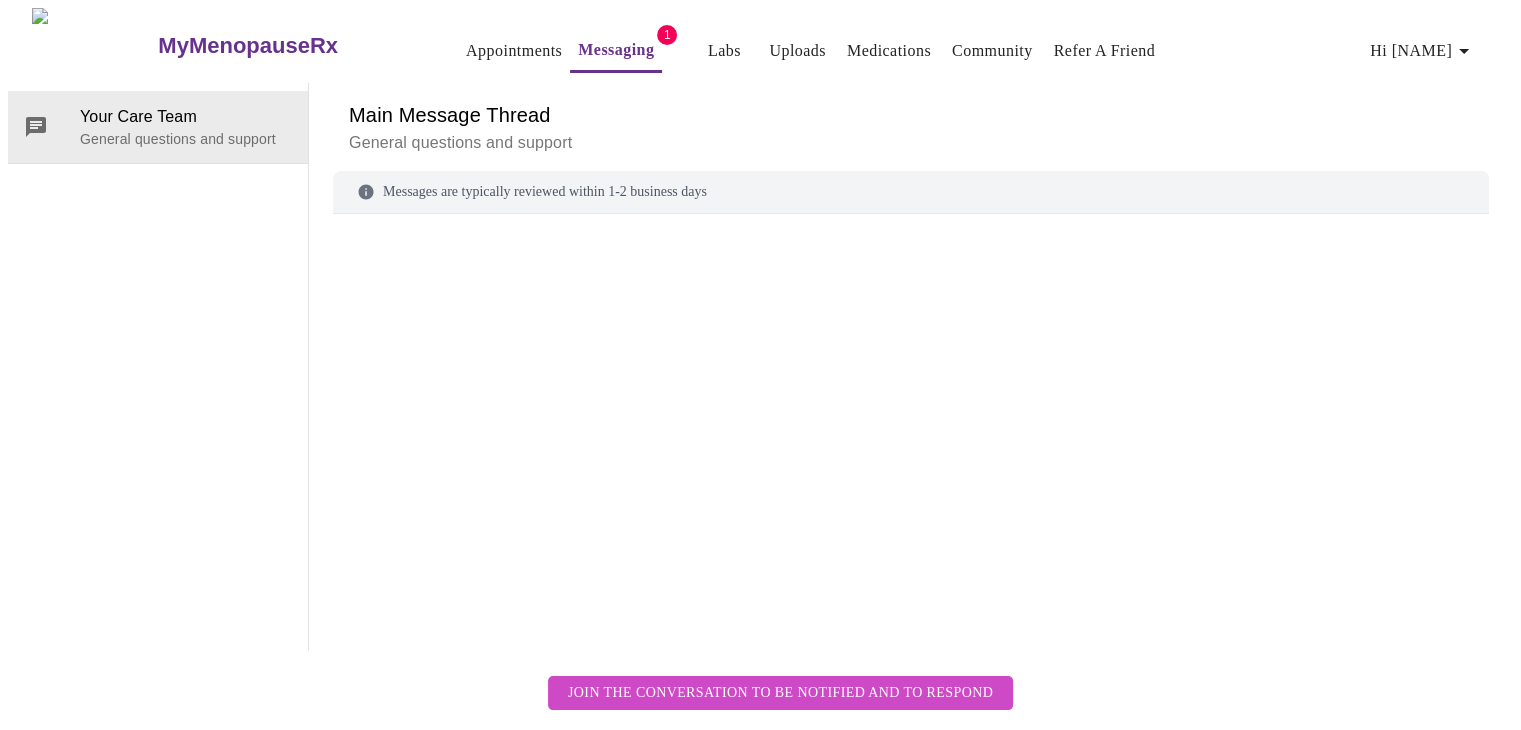scroll, scrollTop: 75, scrollLeft: 0, axis: vertical 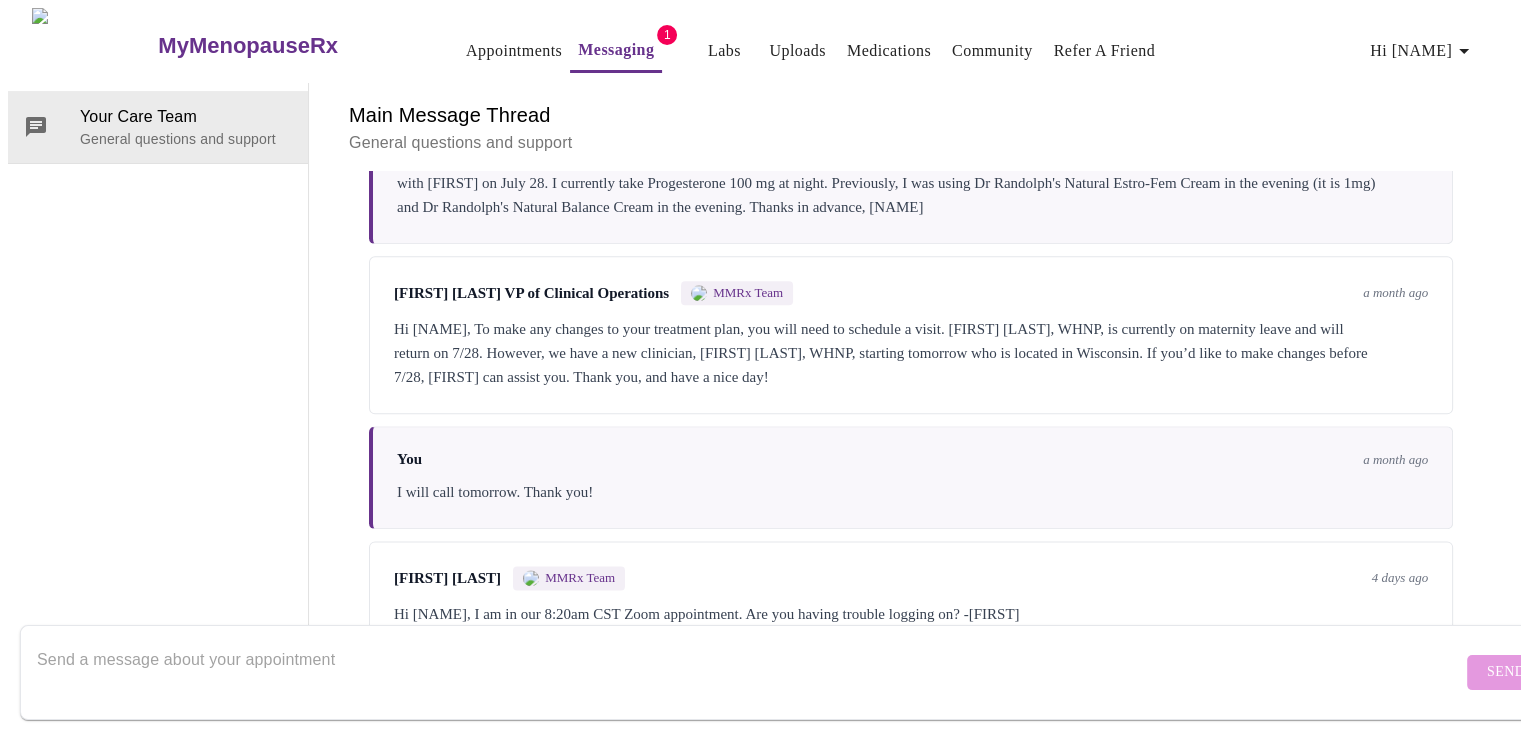 click on "Your Care Team General questions and support" at bounding box center (158, 367) 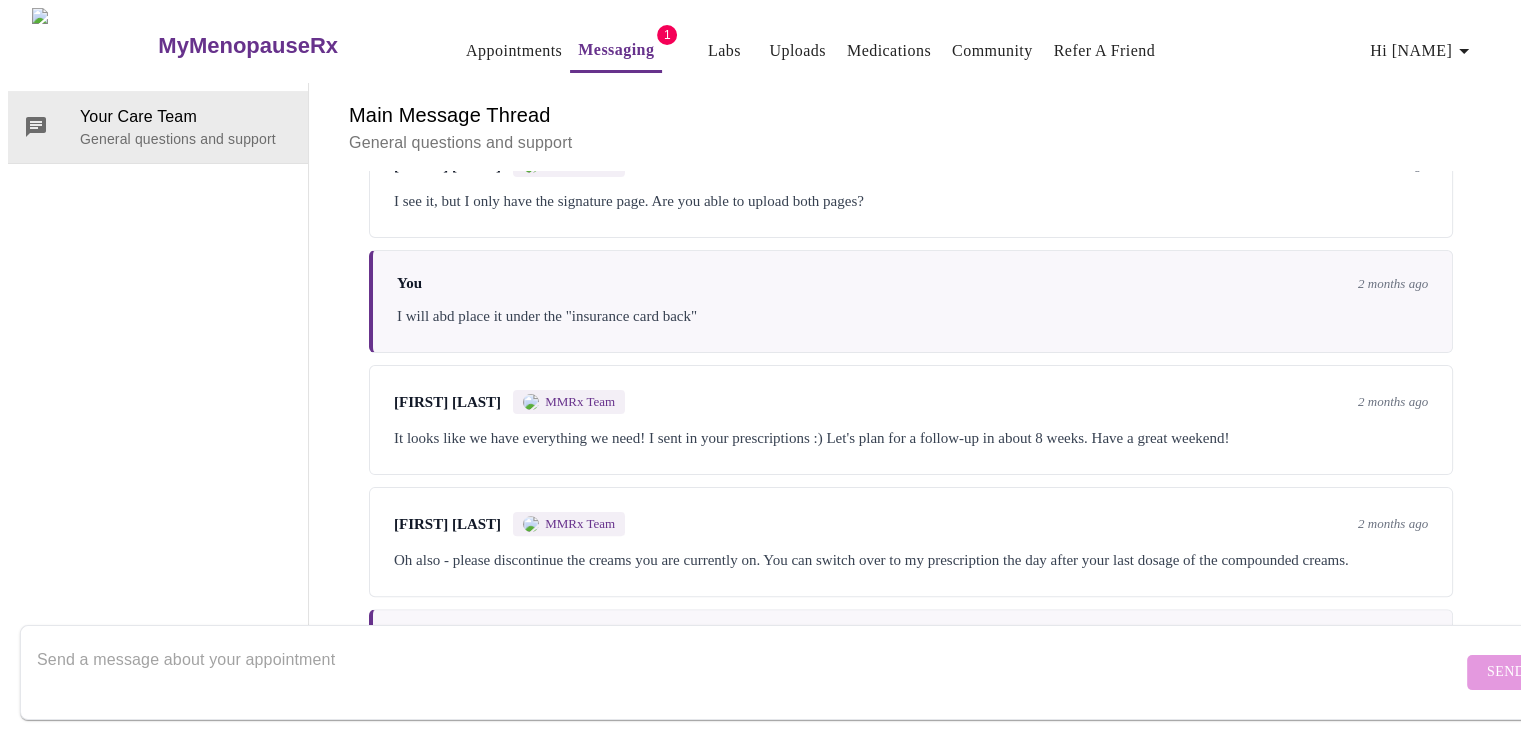 scroll, scrollTop: 0, scrollLeft: 0, axis: both 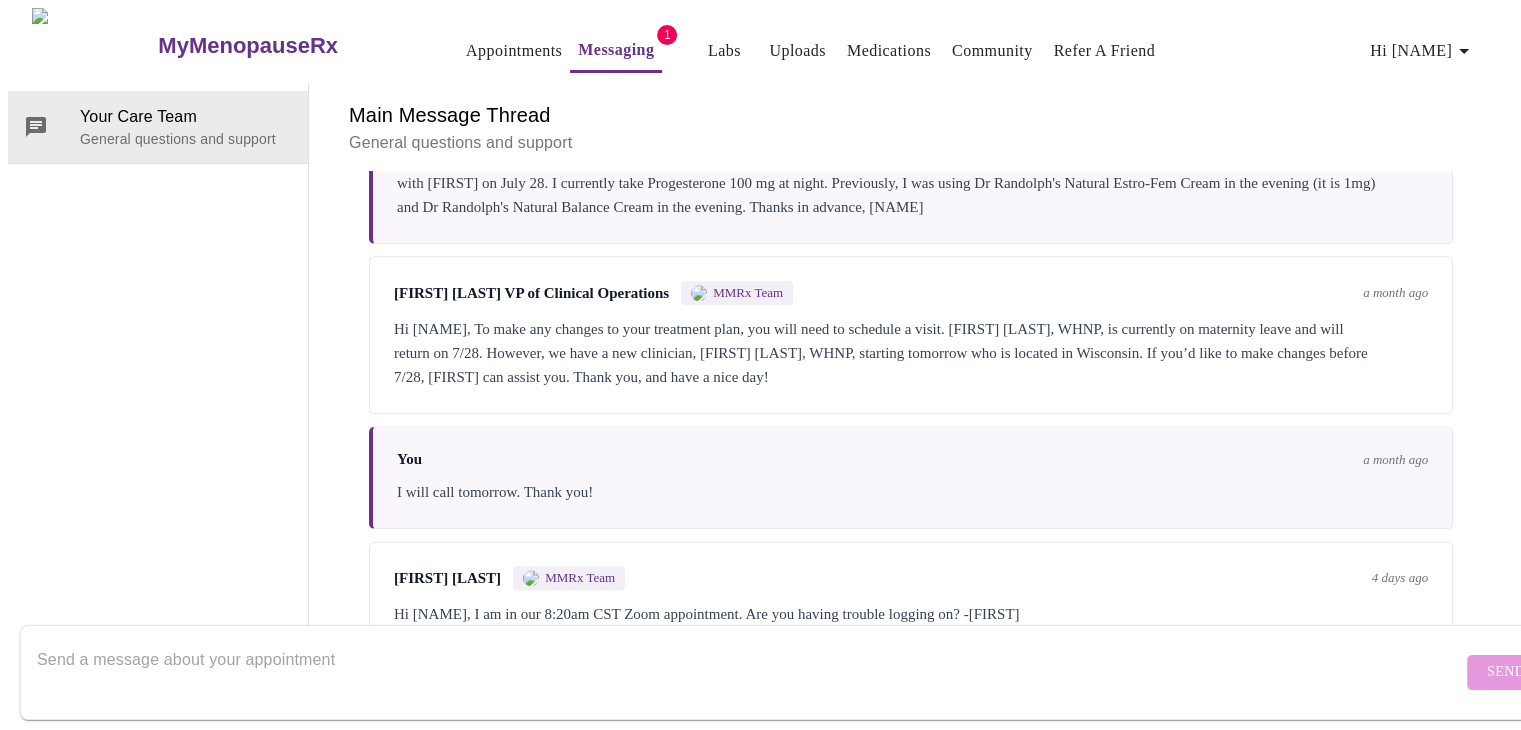 click on "Hi [NAME]" at bounding box center [1423, 51] 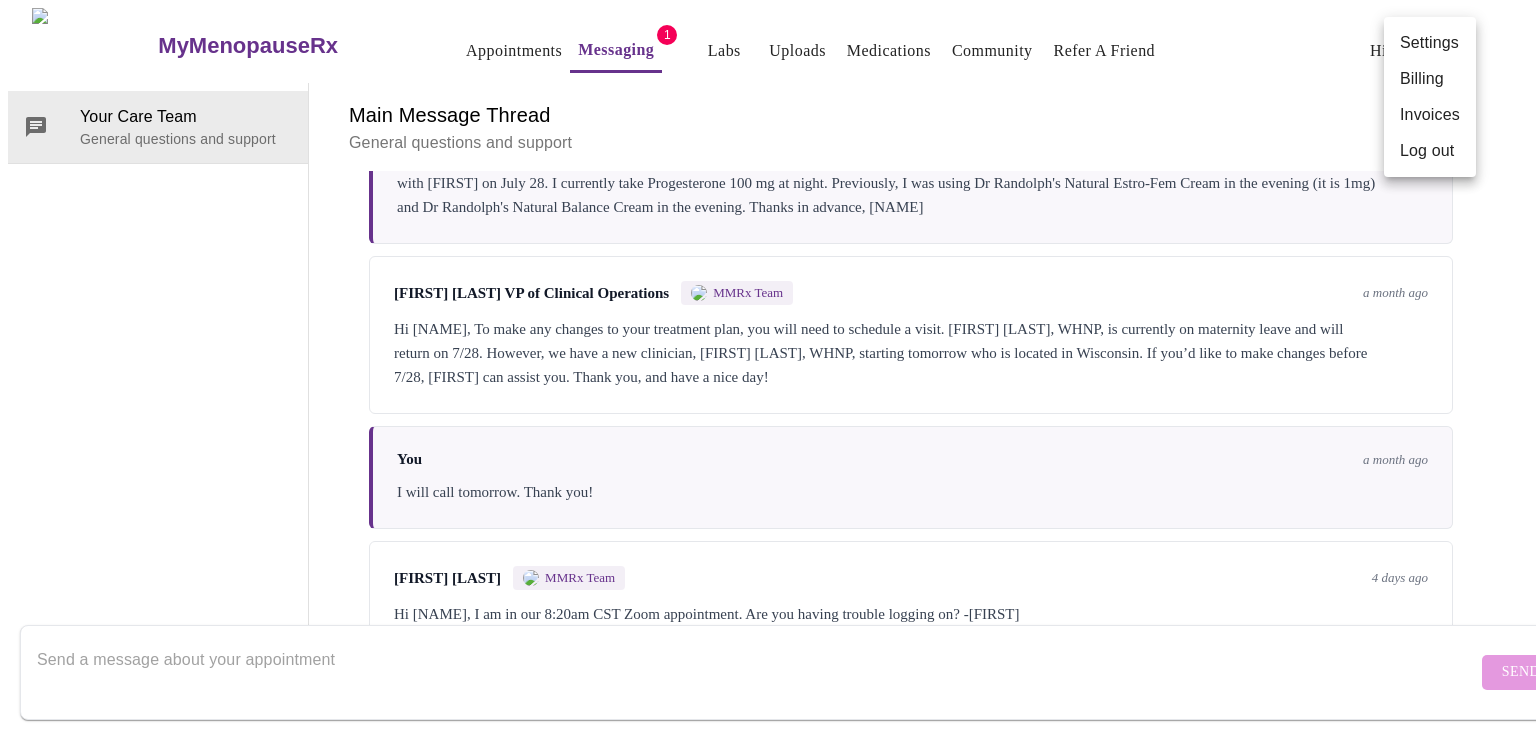 click on "Invoices" at bounding box center (1430, 115) 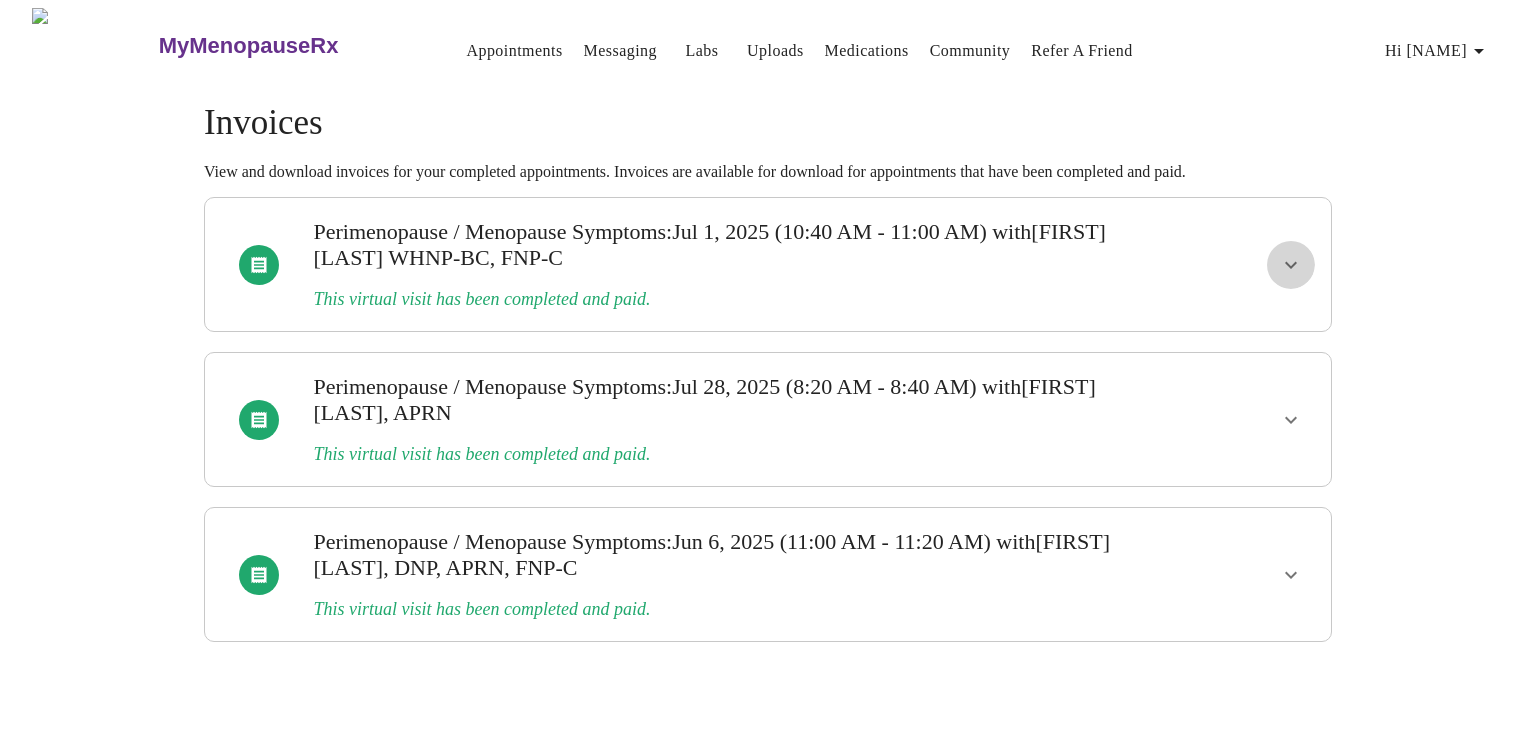 click 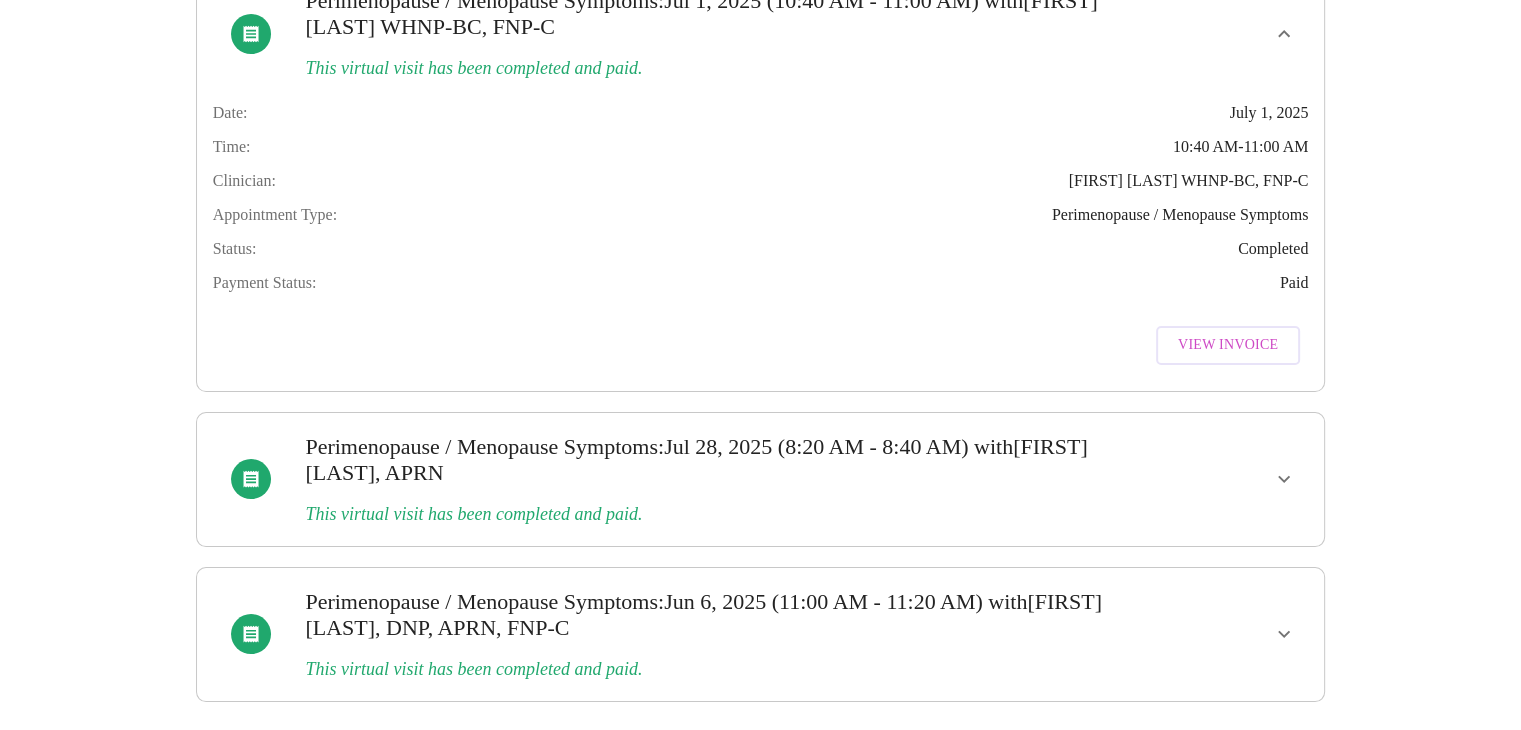 scroll, scrollTop: 242, scrollLeft: 0, axis: vertical 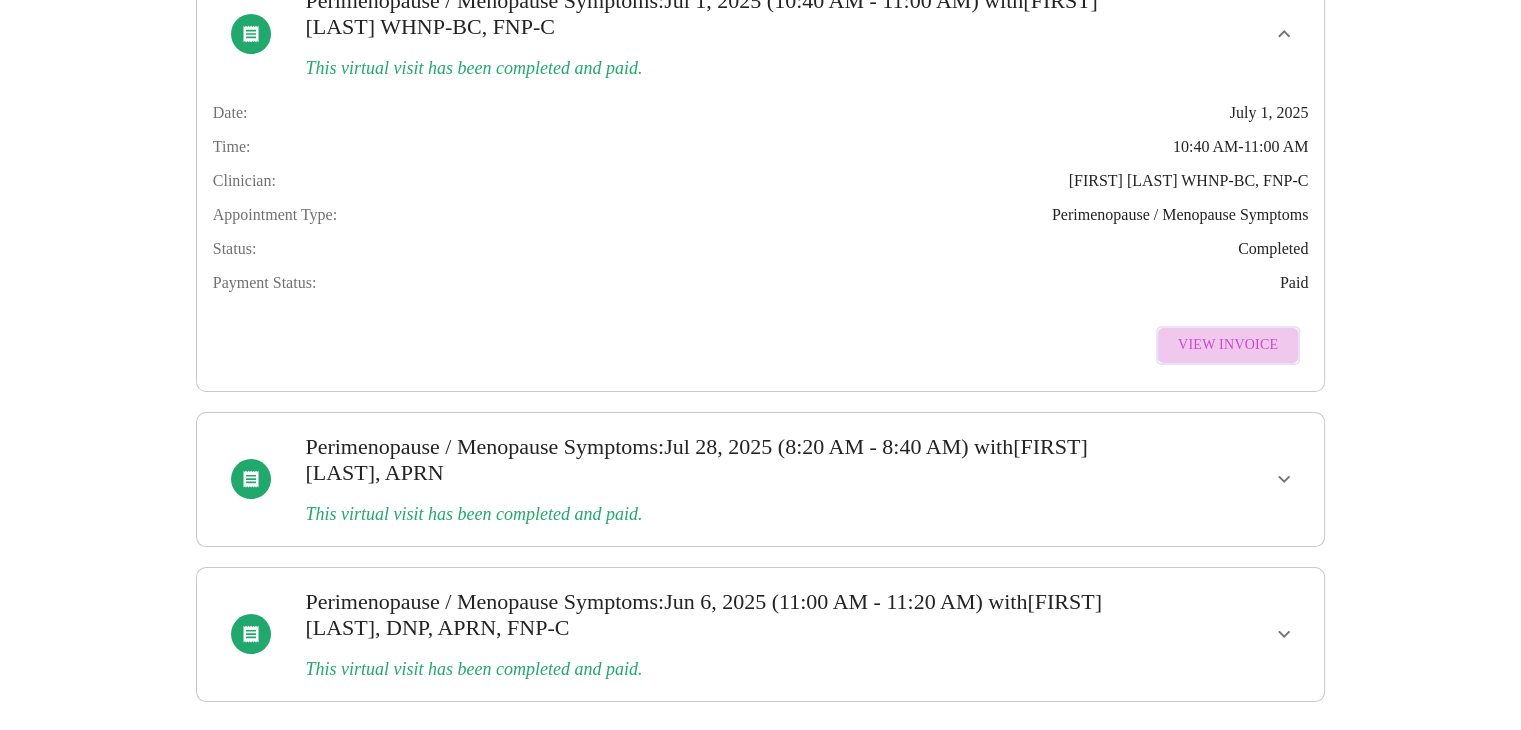 click on "View Invoice" at bounding box center [1228, 345] 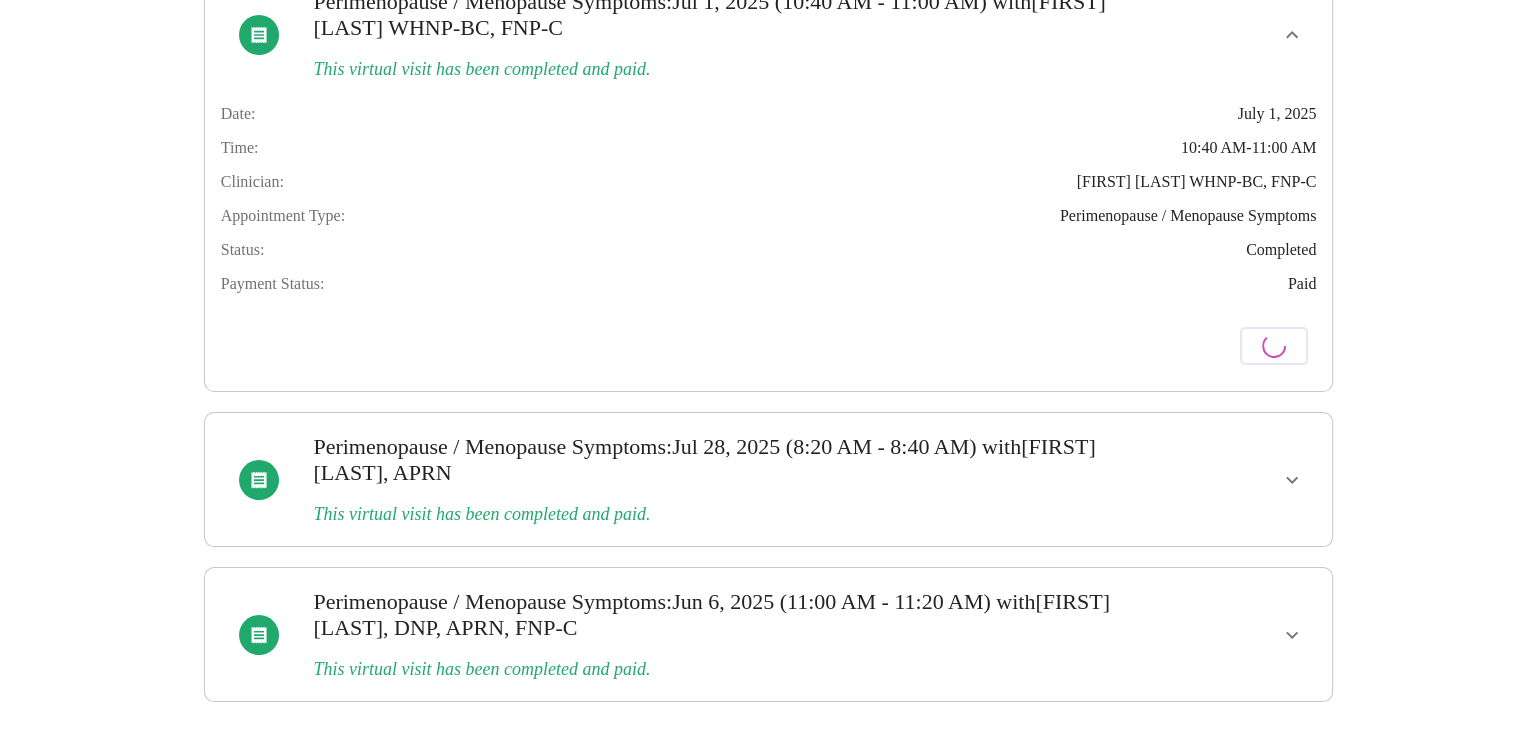 scroll, scrollTop: 241, scrollLeft: 0, axis: vertical 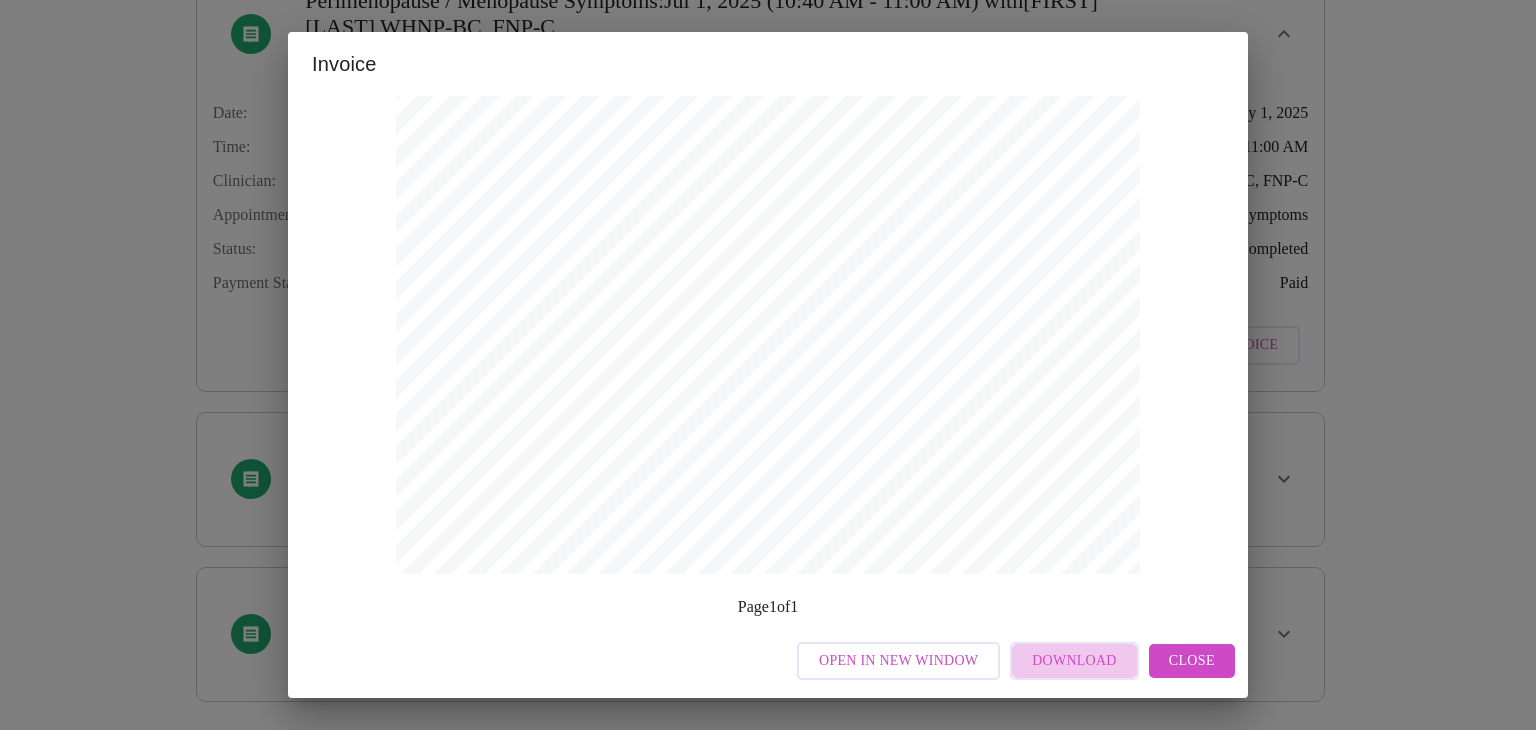 click on "Download" at bounding box center [1074, 661] 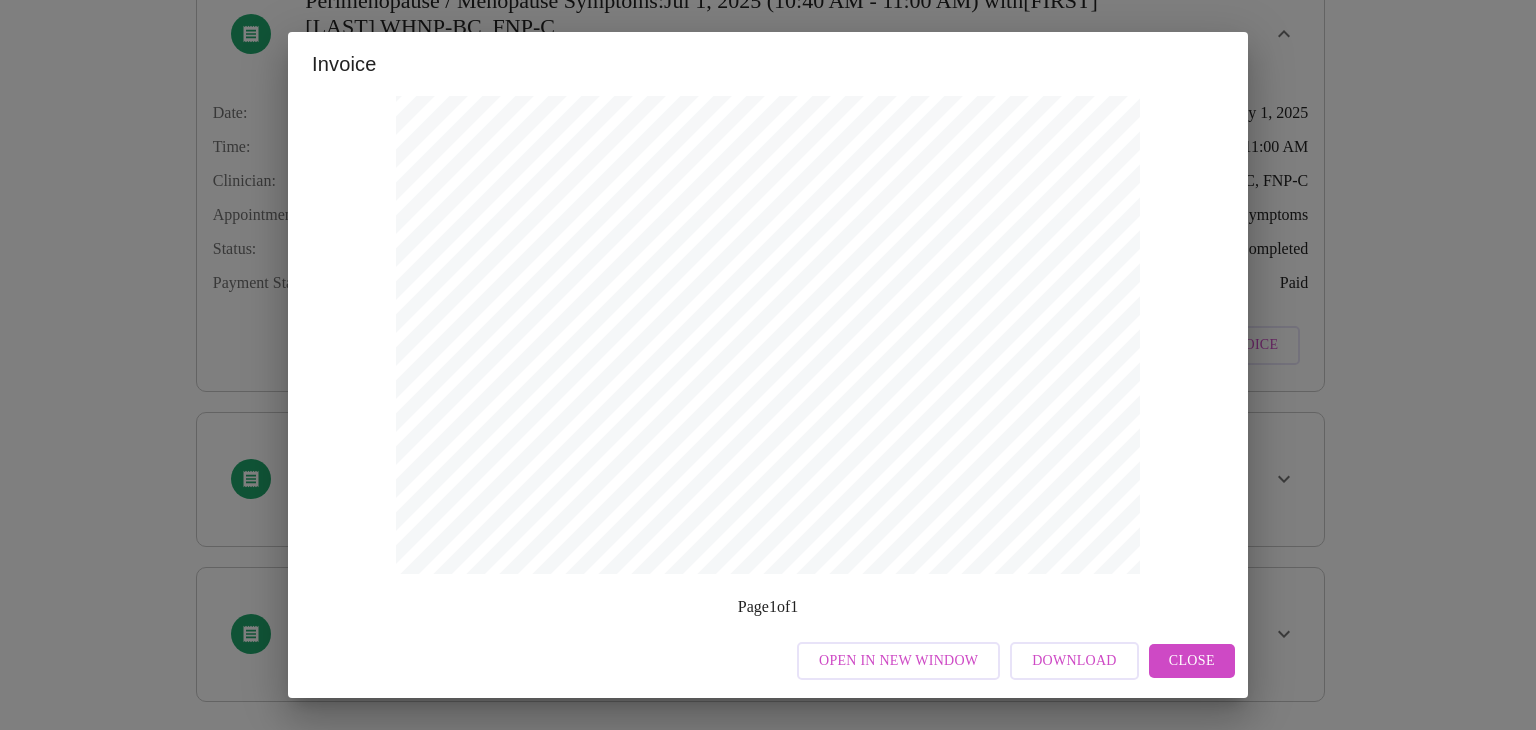 click on "Close" at bounding box center [1192, 661] 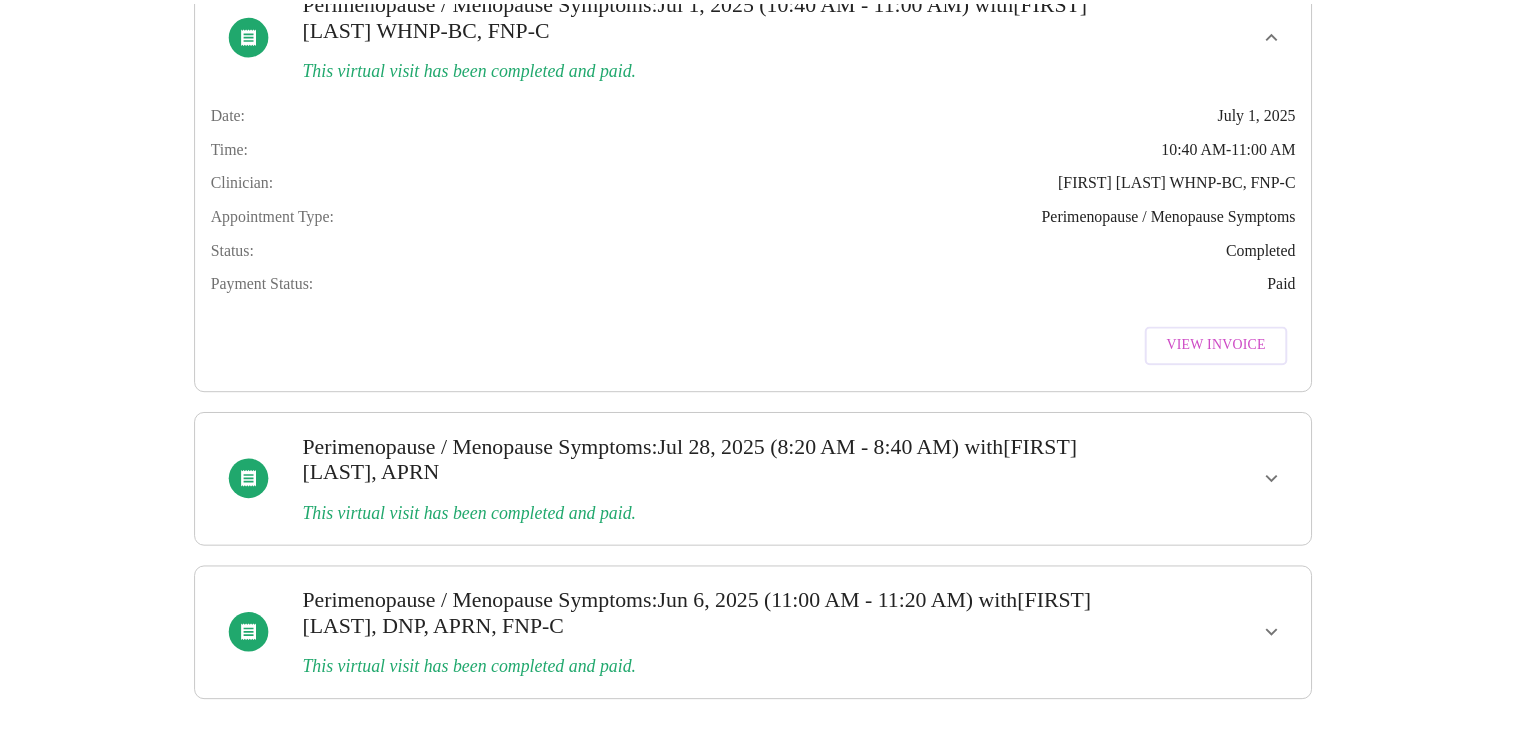scroll, scrollTop: 0, scrollLeft: 0, axis: both 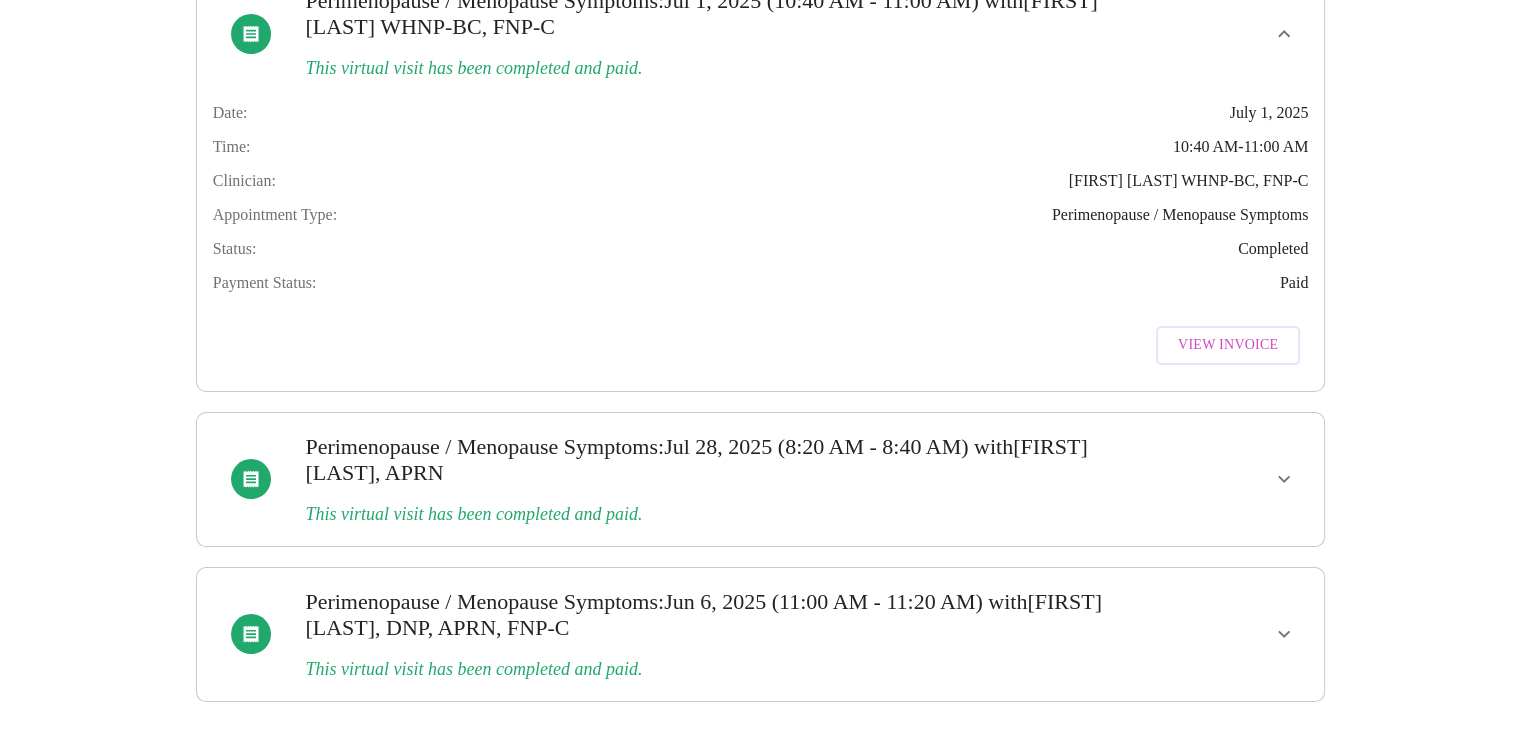 click on "This virtual visit has been completed and paid." at bounding box center (706, 514) 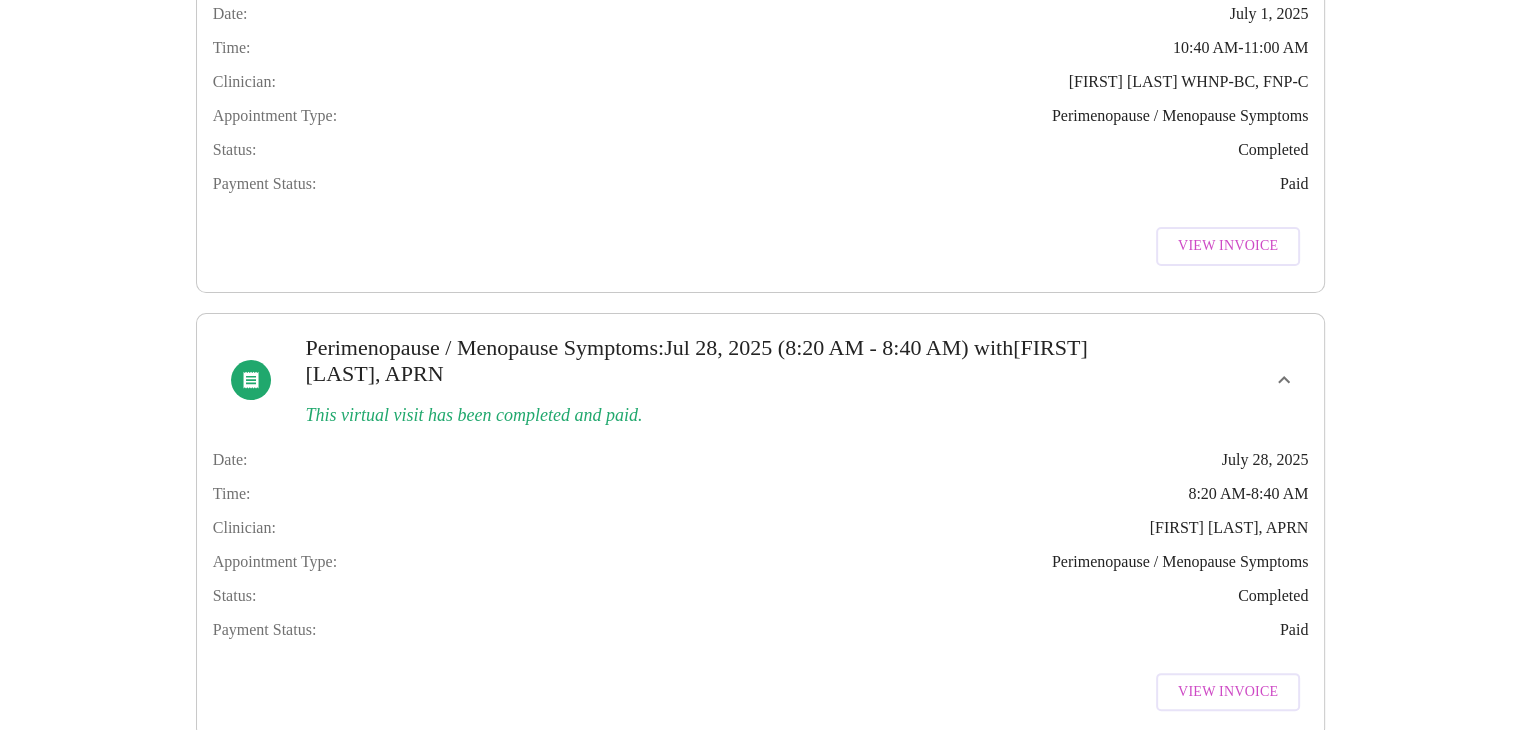 scroll, scrollTop: 568, scrollLeft: 0, axis: vertical 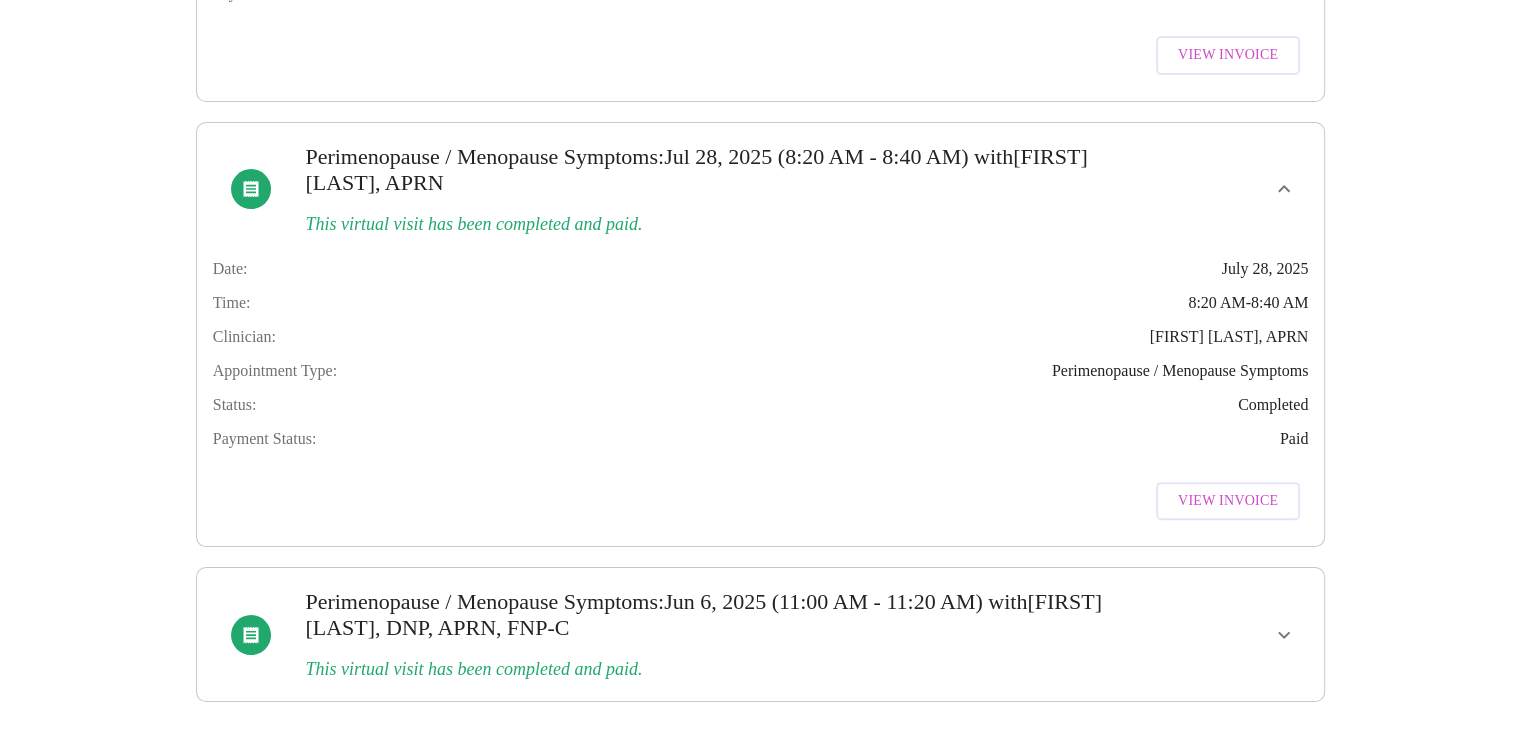 click on "View Invoice" at bounding box center [1228, 501] 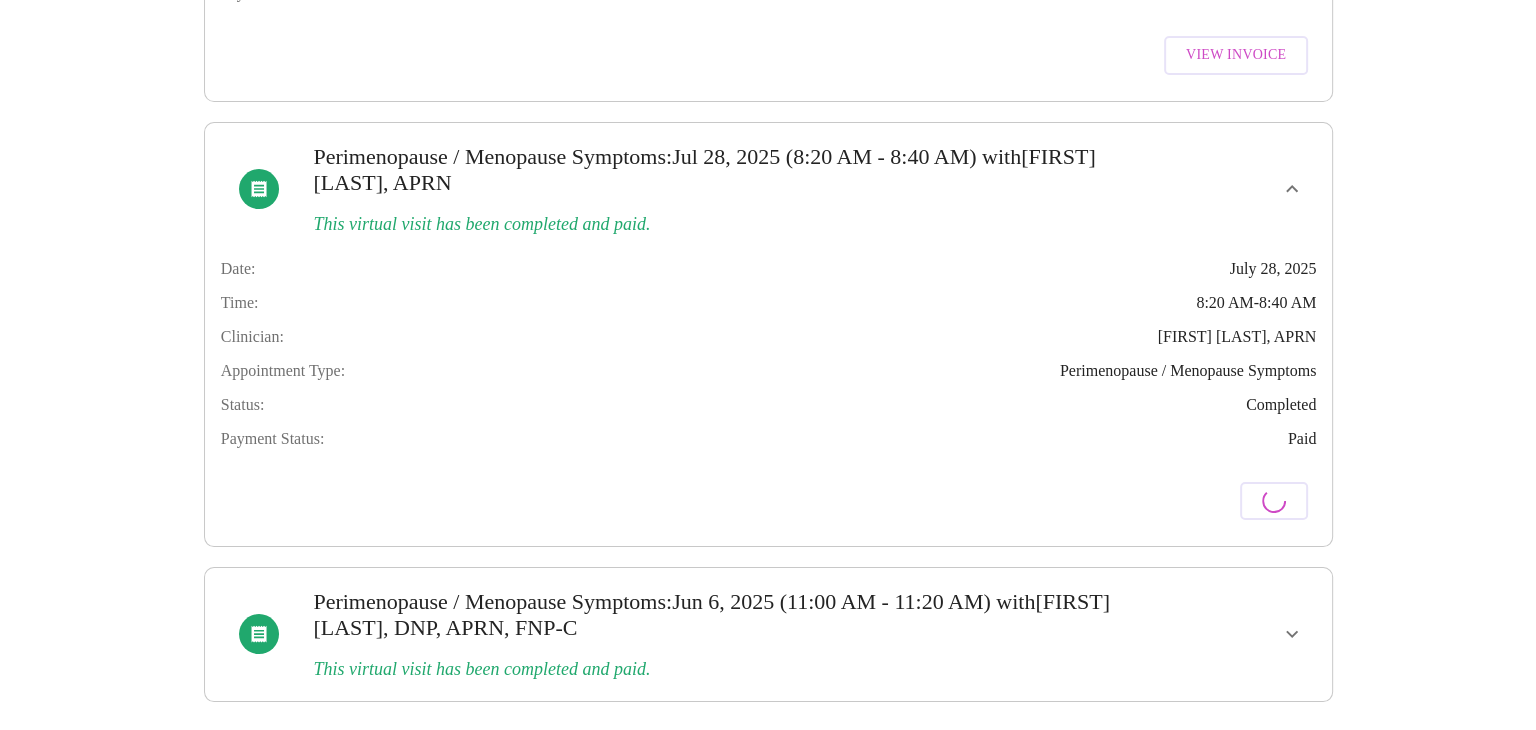 scroll, scrollTop: 567, scrollLeft: 0, axis: vertical 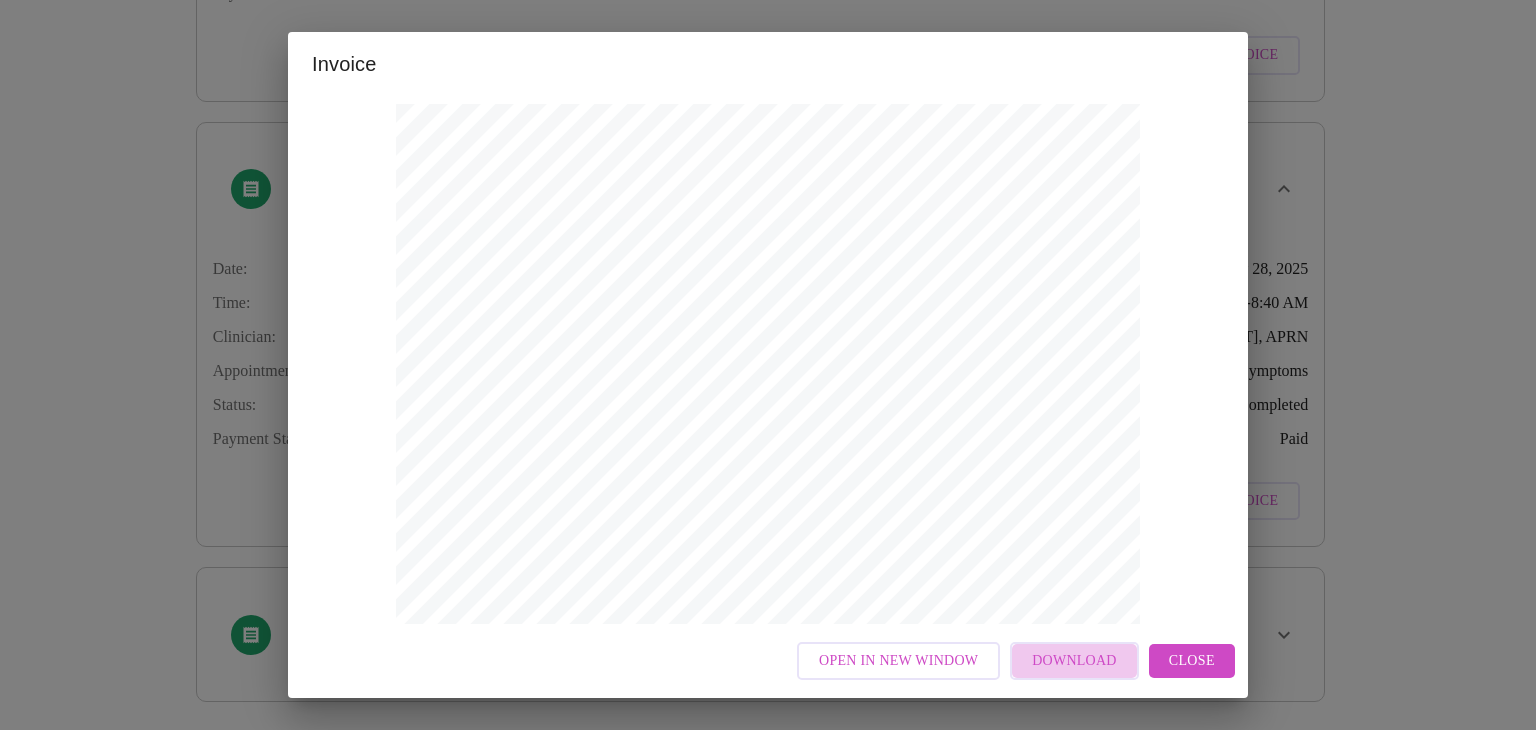 click on "Download" at bounding box center (1074, 661) 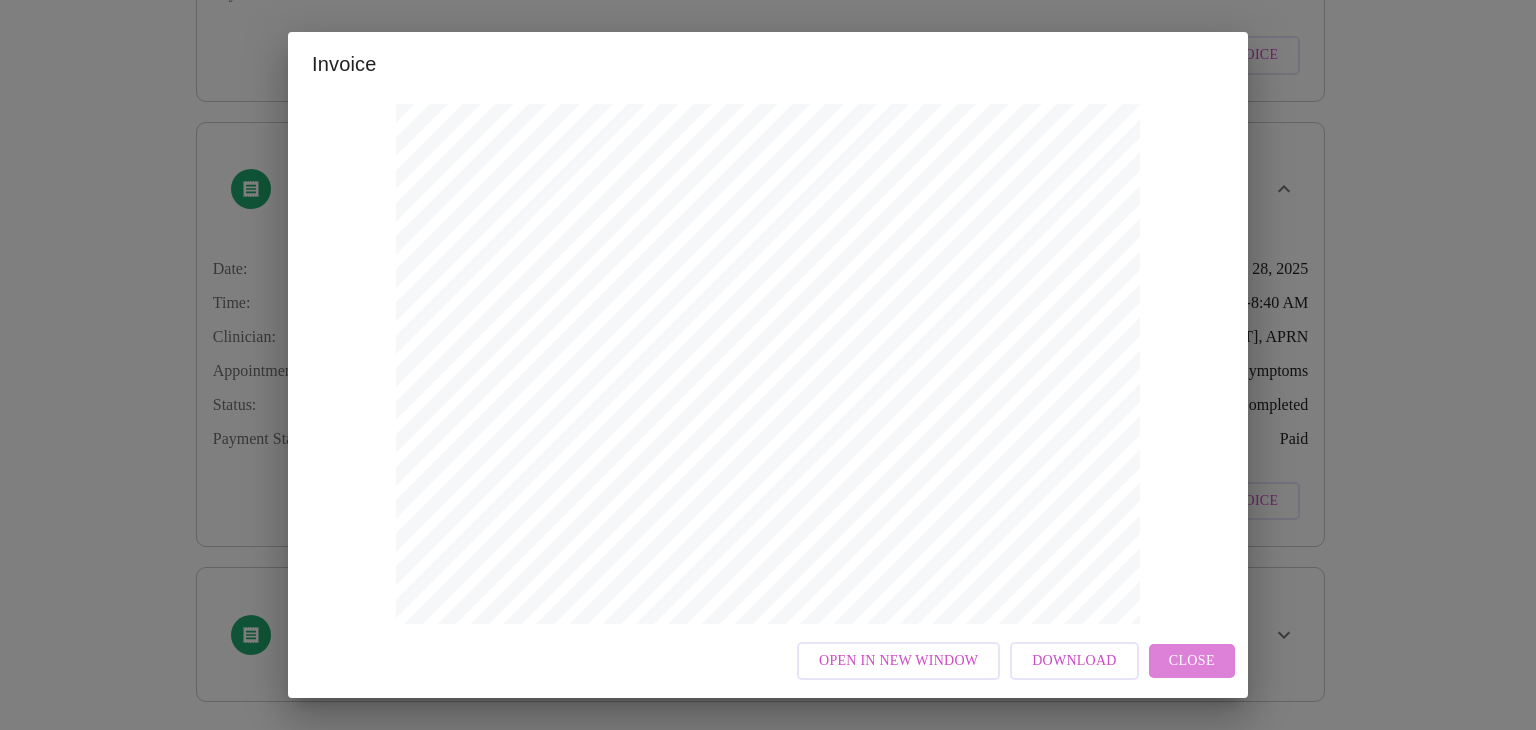 click on "Close" at bounding box center (1192, 661) 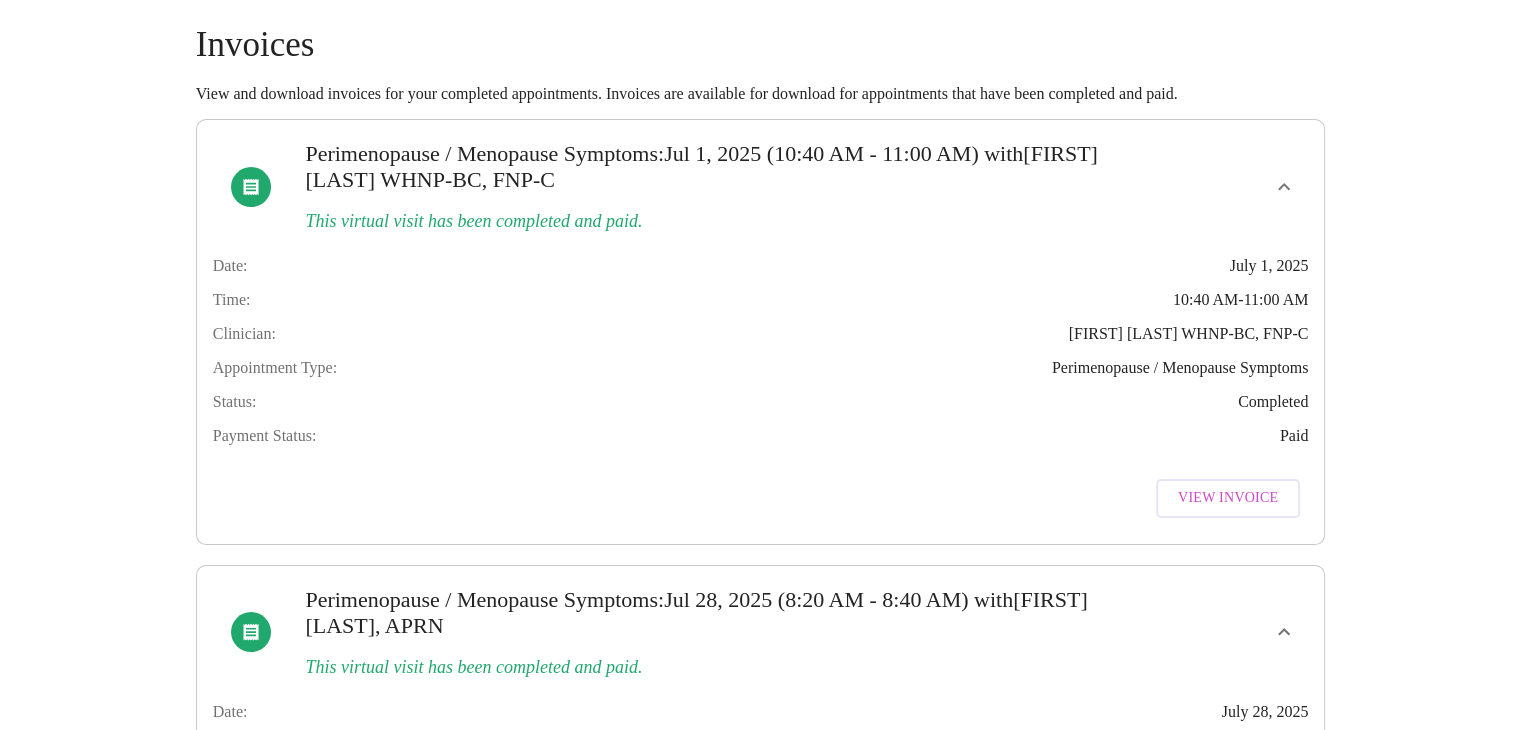 scroll, scrollTop: 0, scrollLeft: 0, axis: both 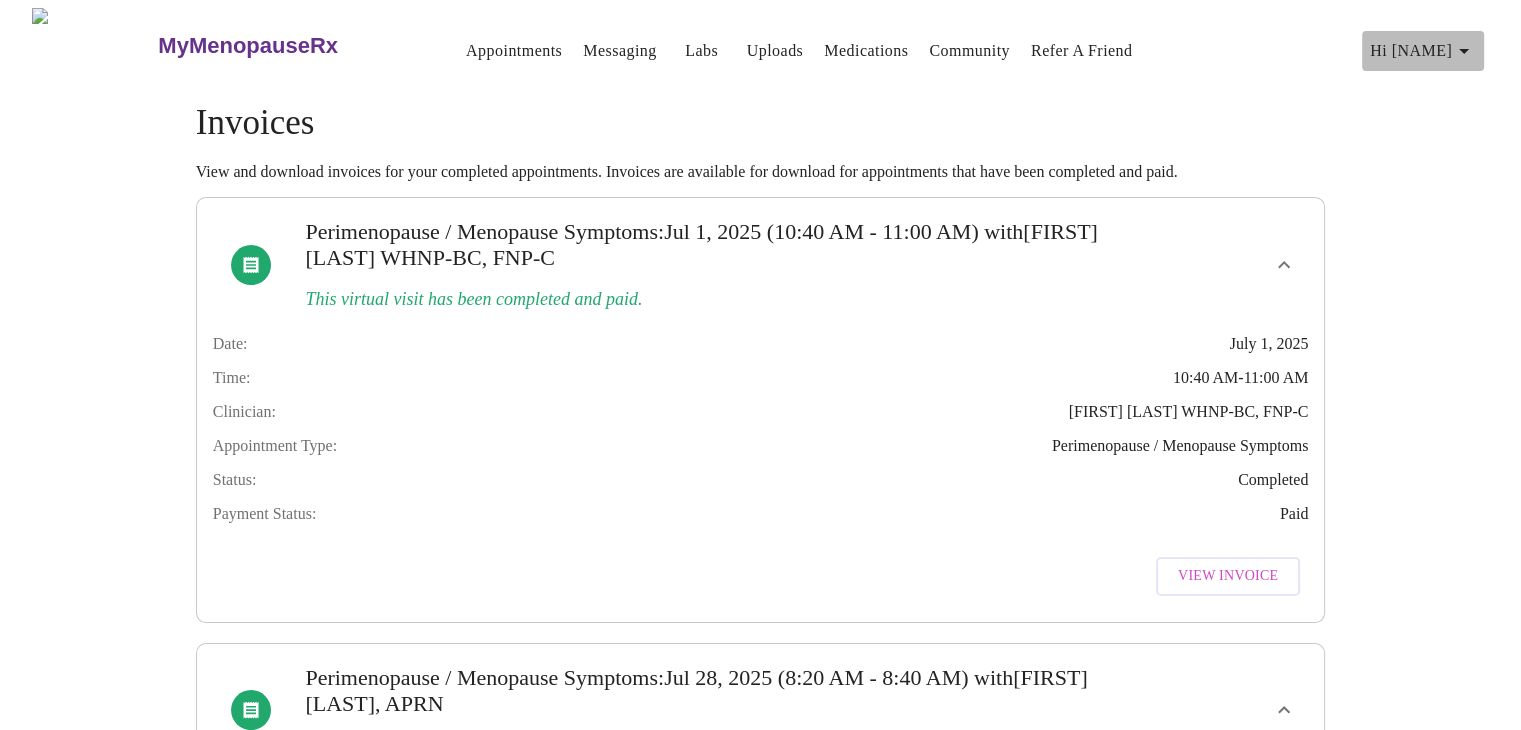 click 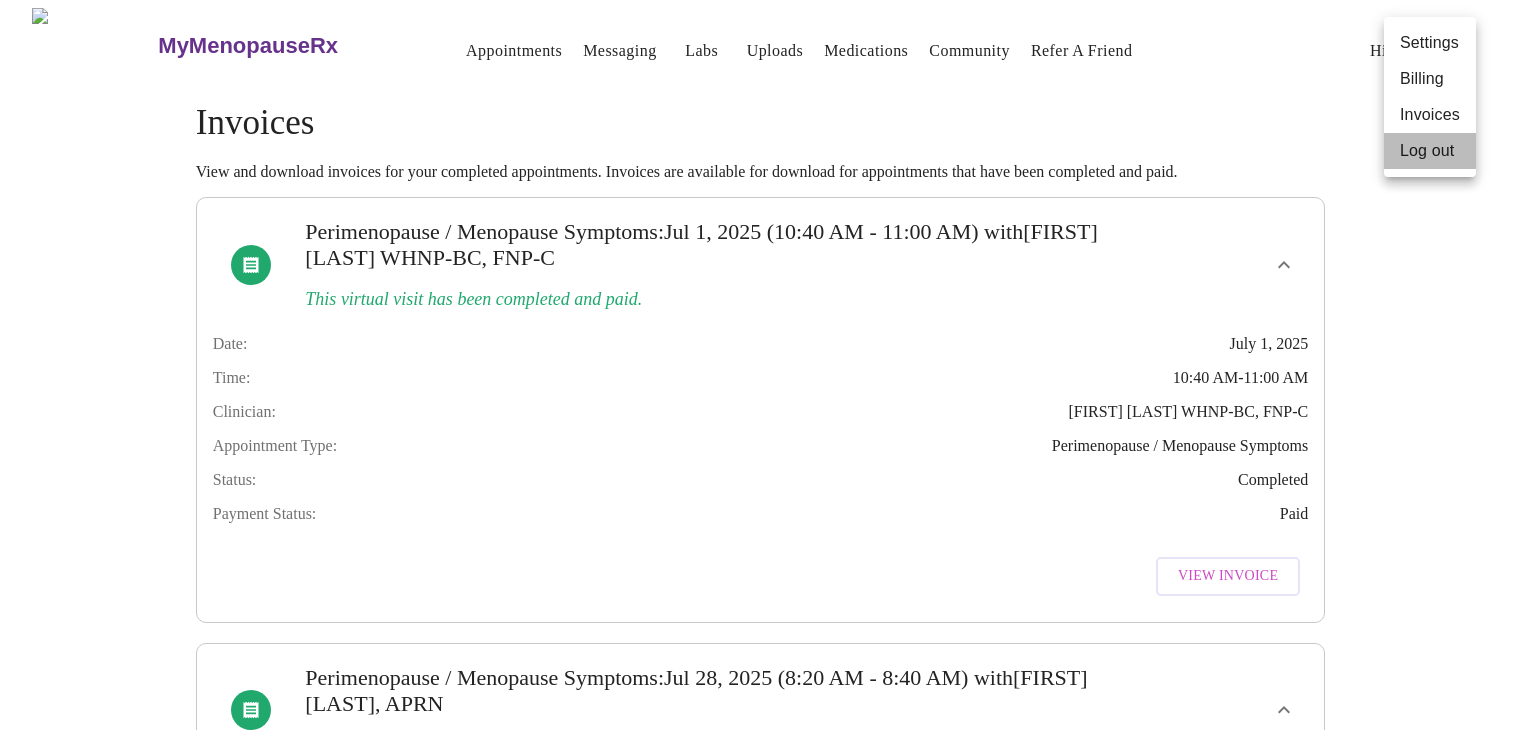 click on "Log out" at bounding box center (1430, 151) 